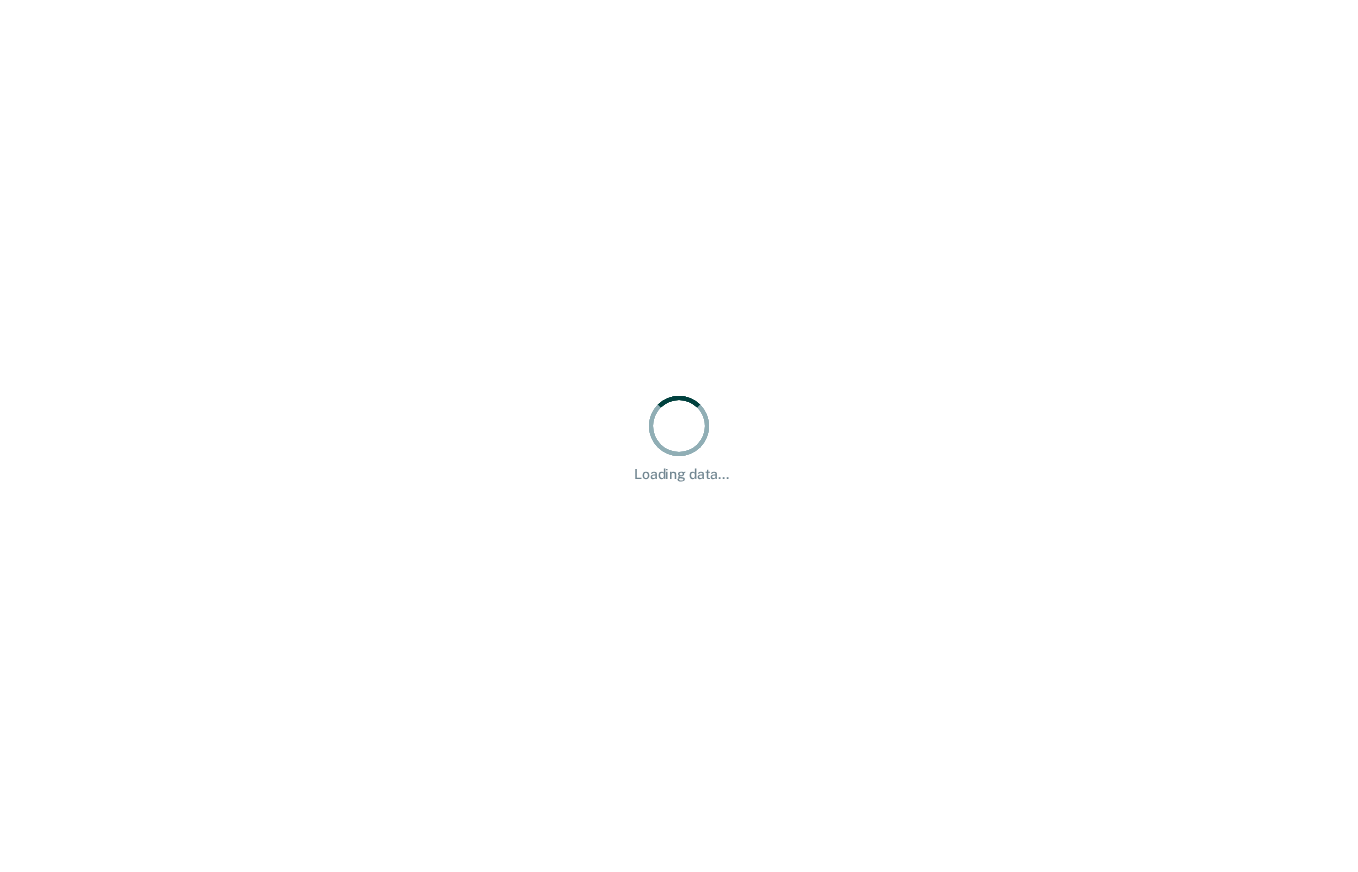 scroll, scrollTop: 0, scrollLeft: 0, axis: both 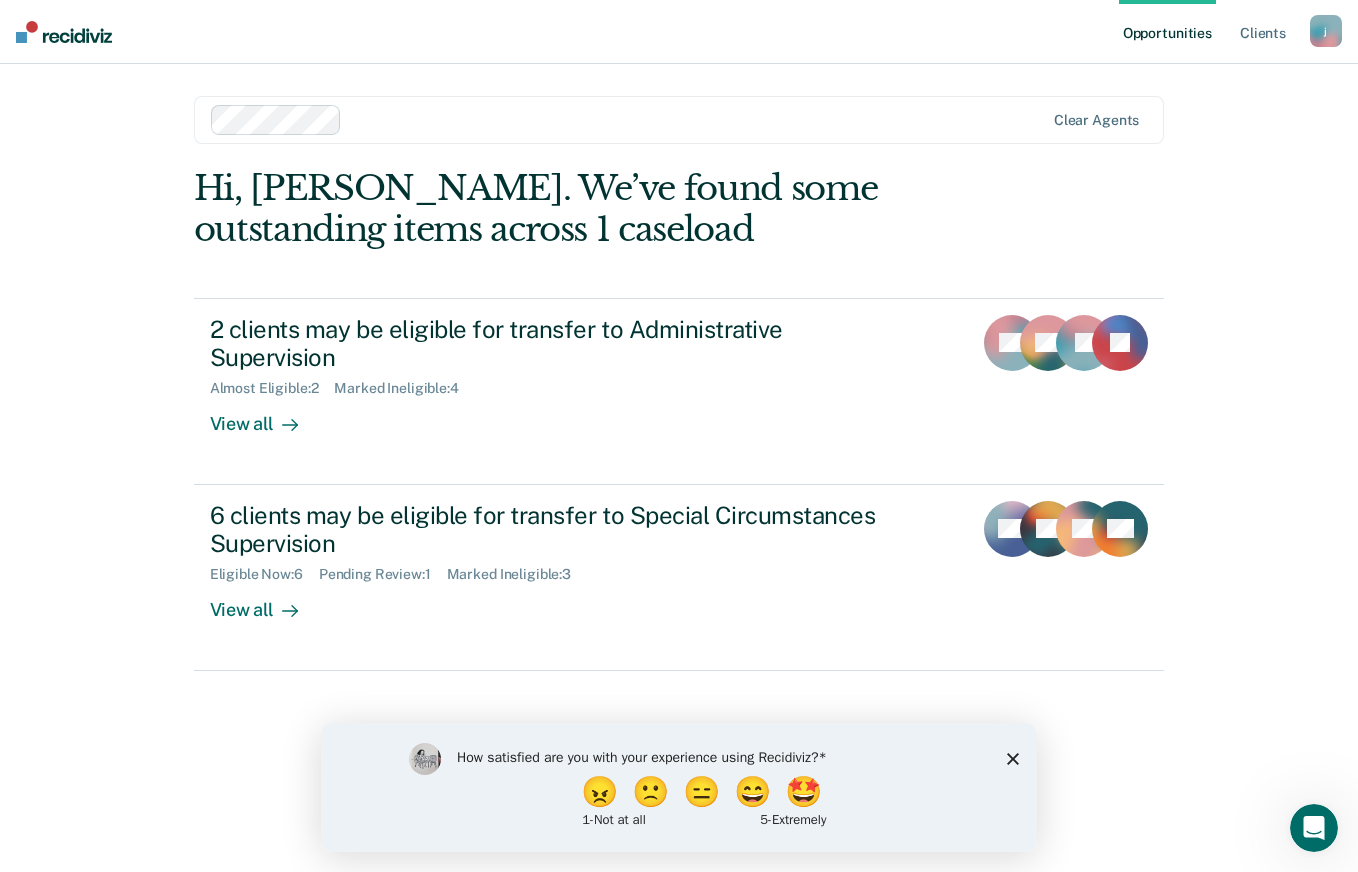 click on "How satisfied are you with your experience using Recidiviz? 😠 🙁 😑 😄 🤩 1  -  Not at all 5  -  Extremely" at bounding box center [679, 786] 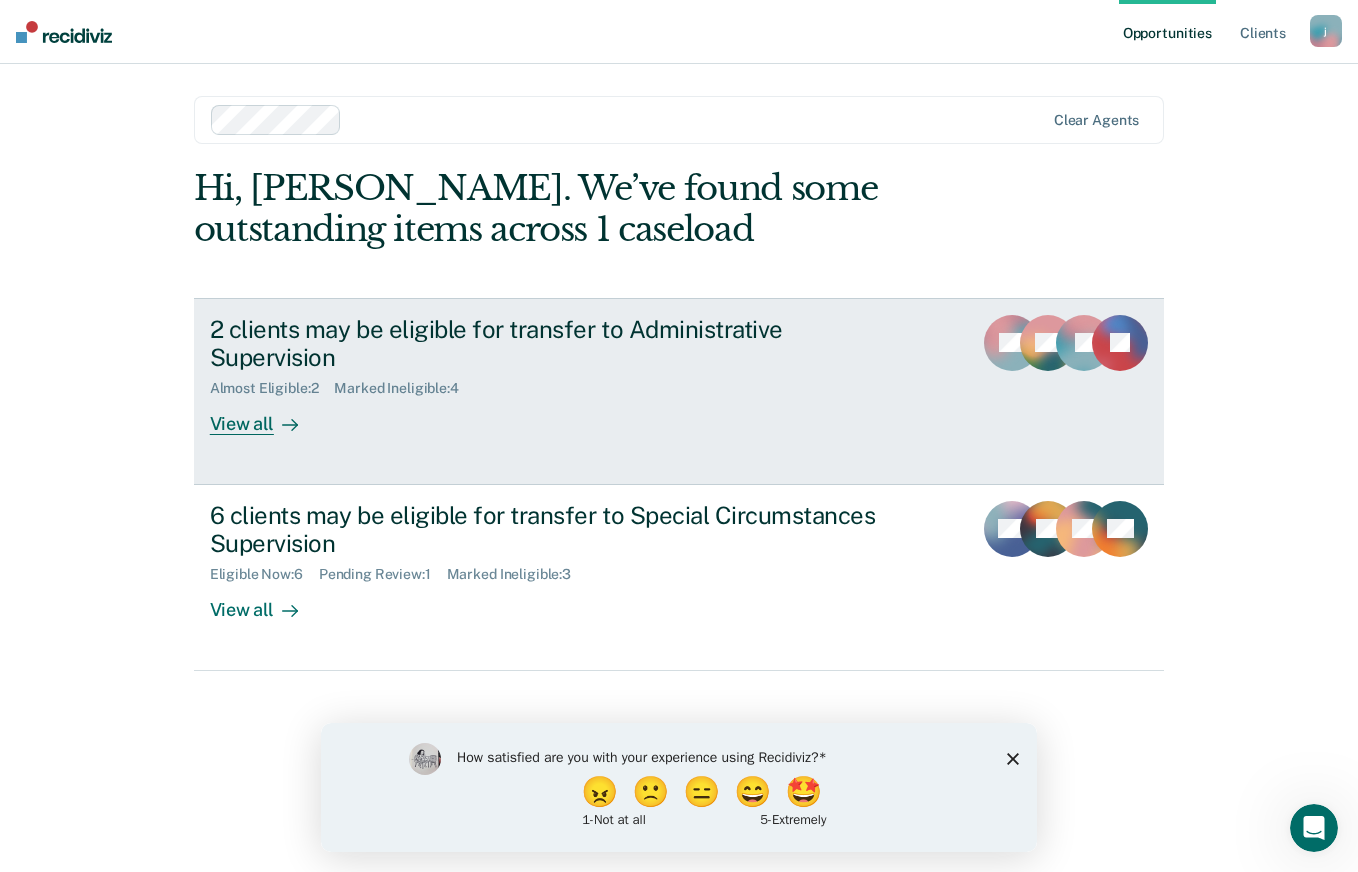click on "2 clients may be eligible for transfer to Administrative Supervision Almost Eligible :  2 Marked Ineligible :  4 View all" at bounding box center (585, 375) 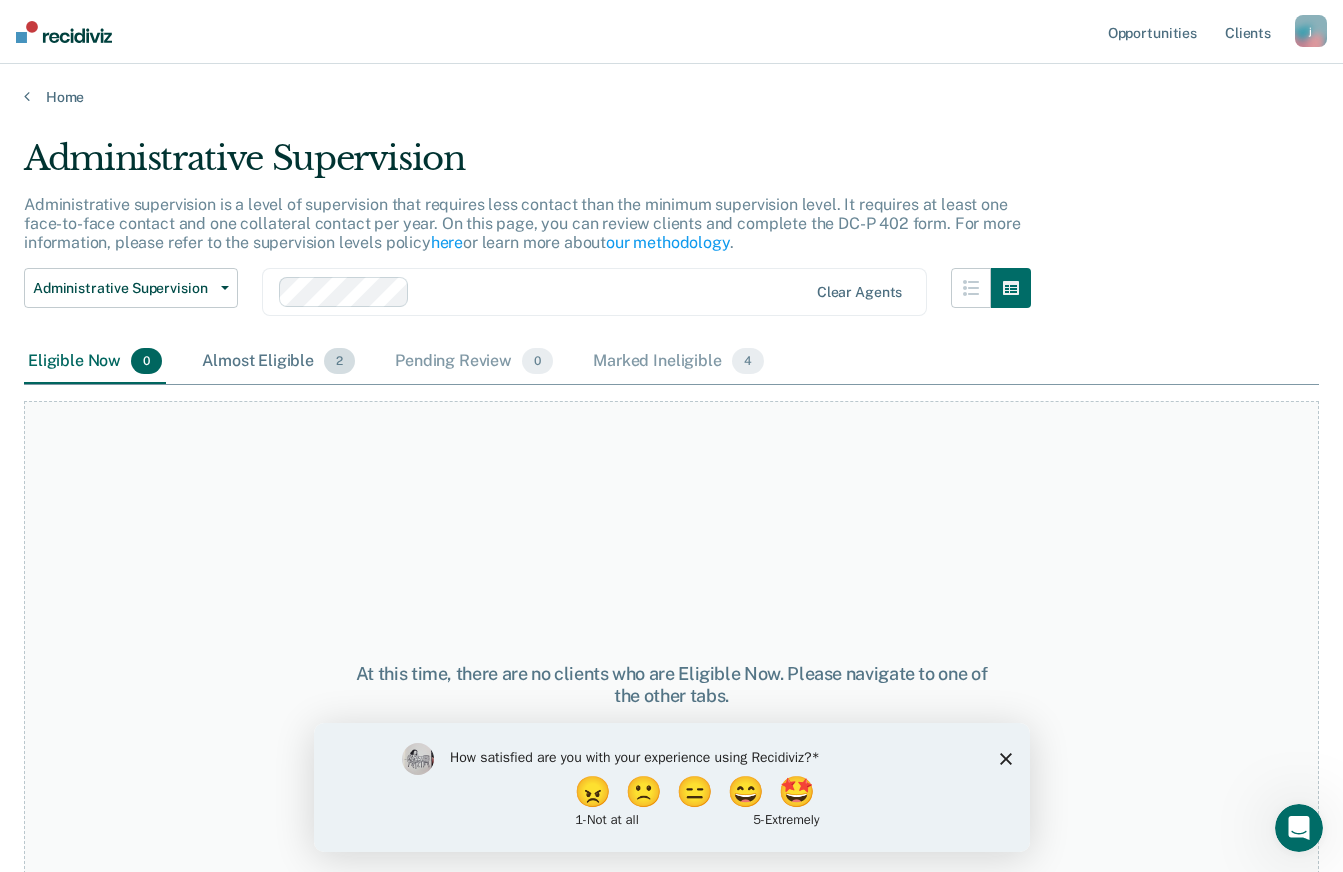 click on "Almost Eligible 2" at bounding box center (278, 362) 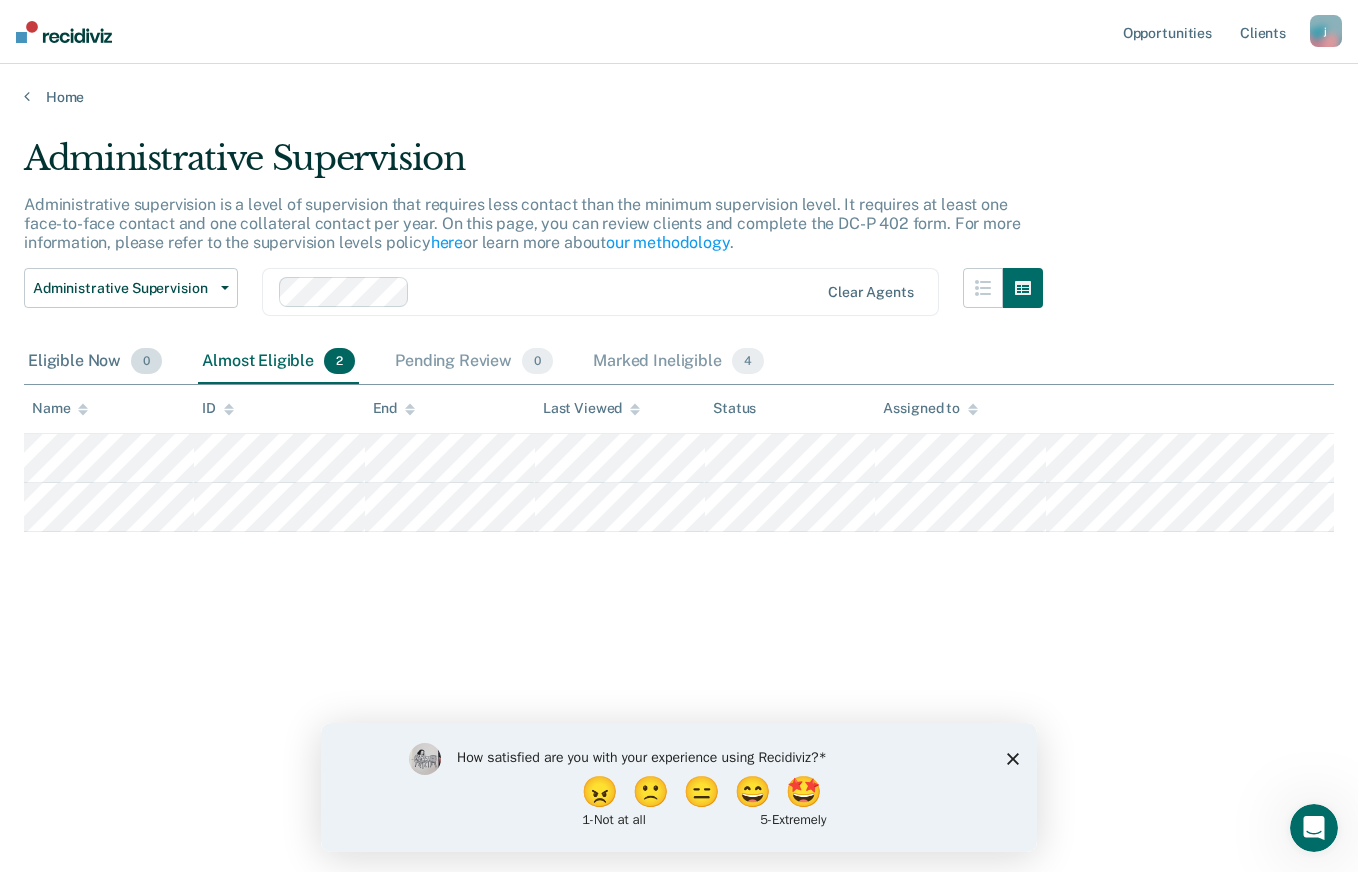 click on "Eligible Now 0" at bounding box center [95, 362] 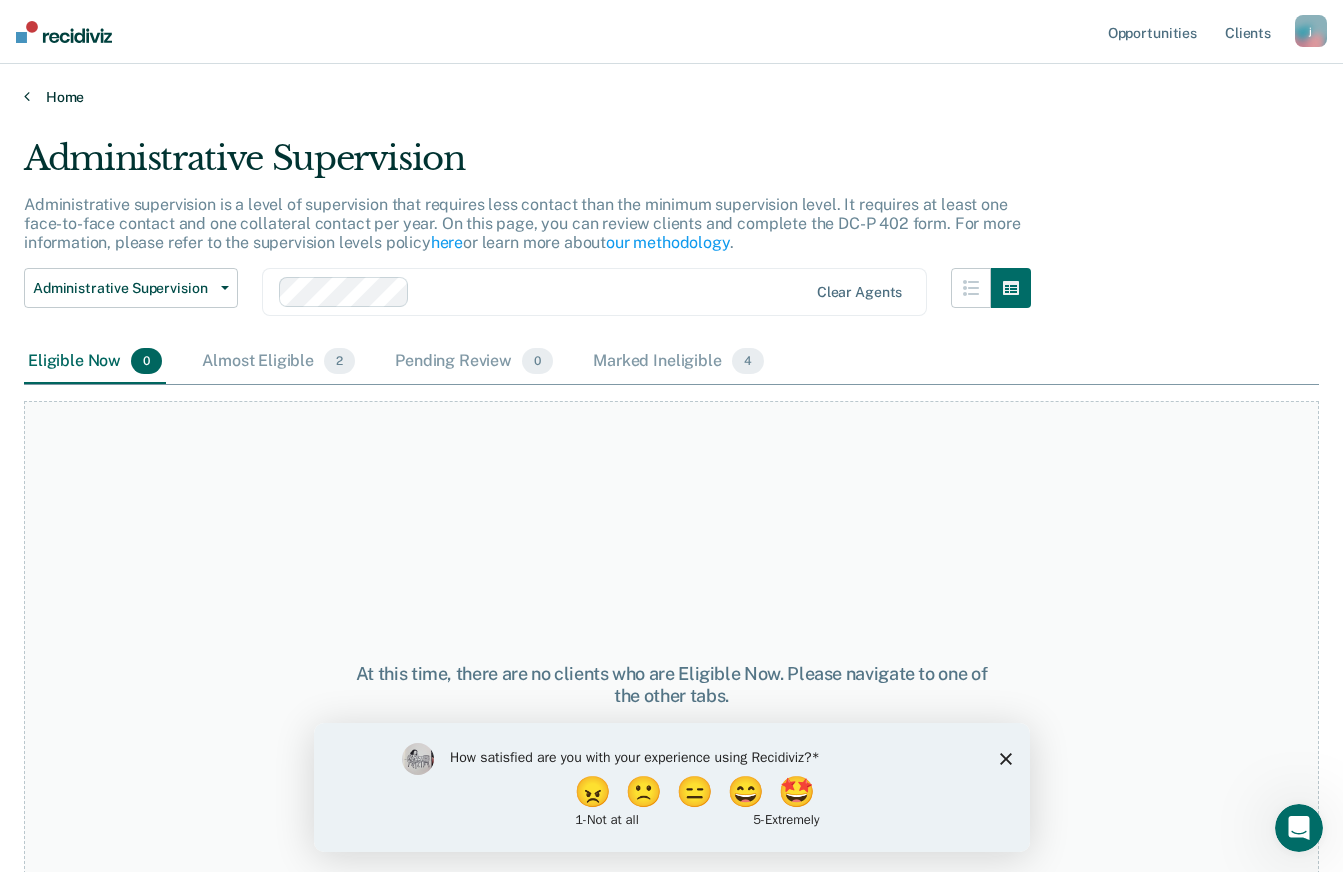 click on "Home" at bounding box center [671, 97] 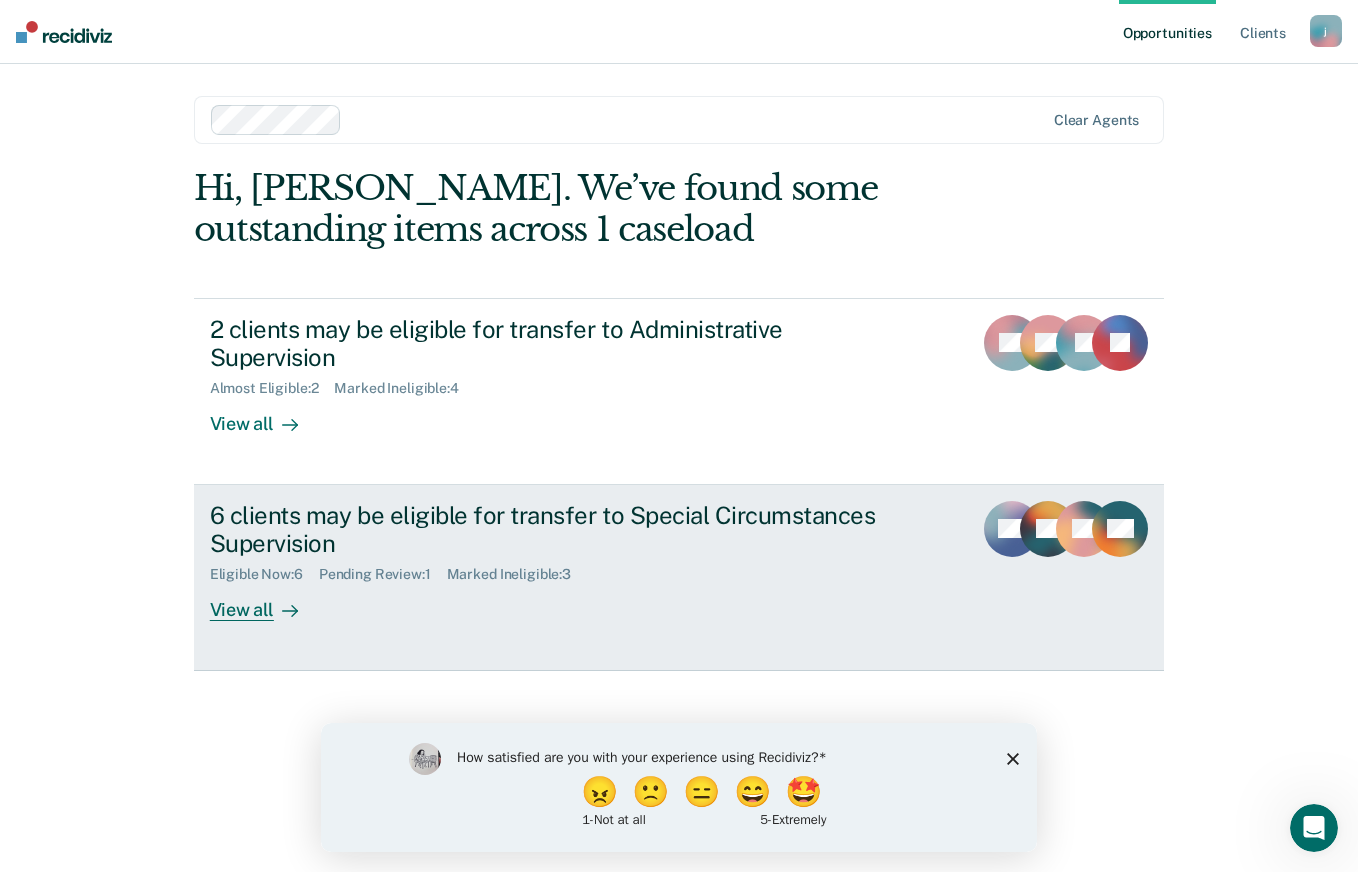 click on "6 clients may be eligible for transfer to Special Circumstances Supervision" at bounding box center (561, 530) 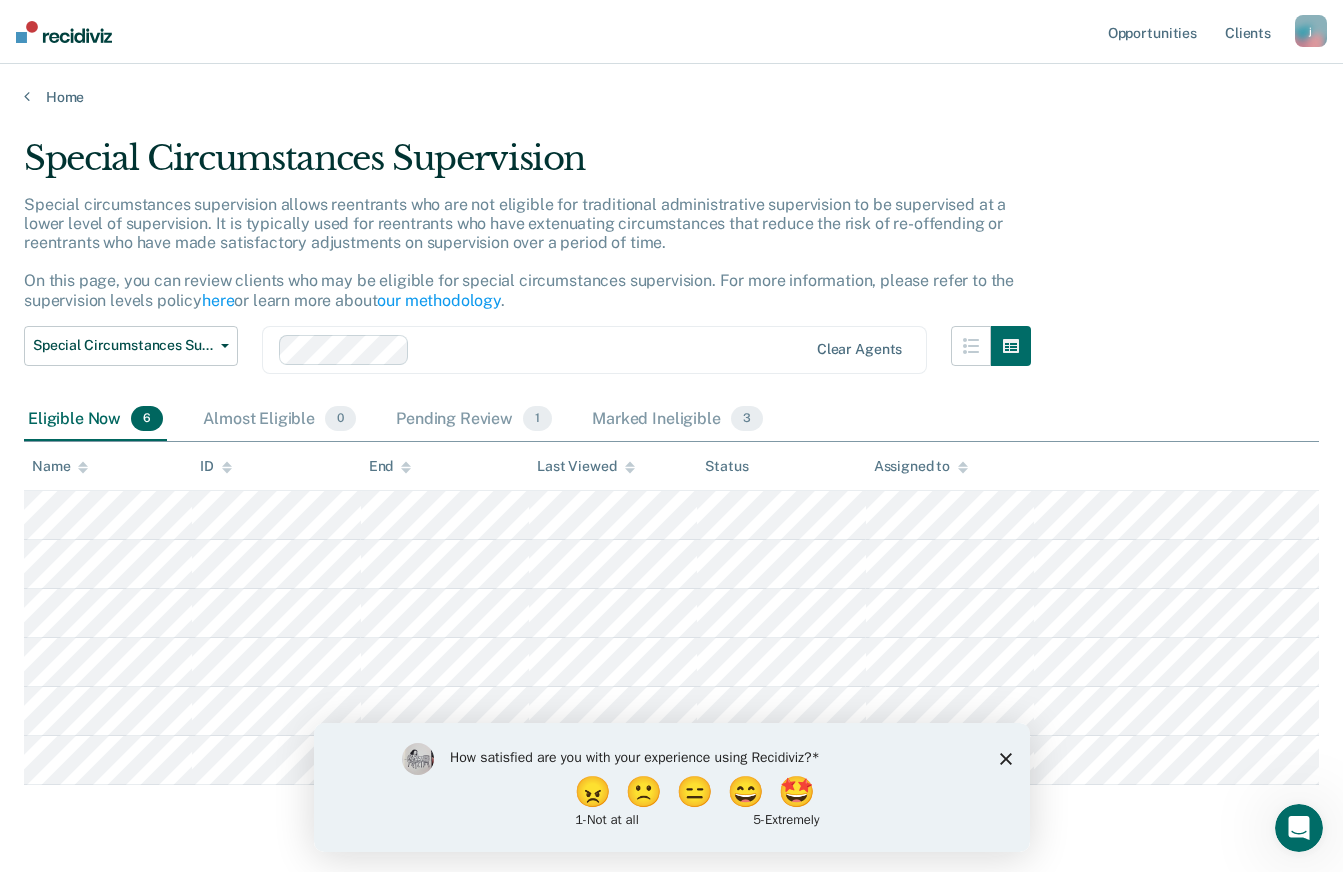 click 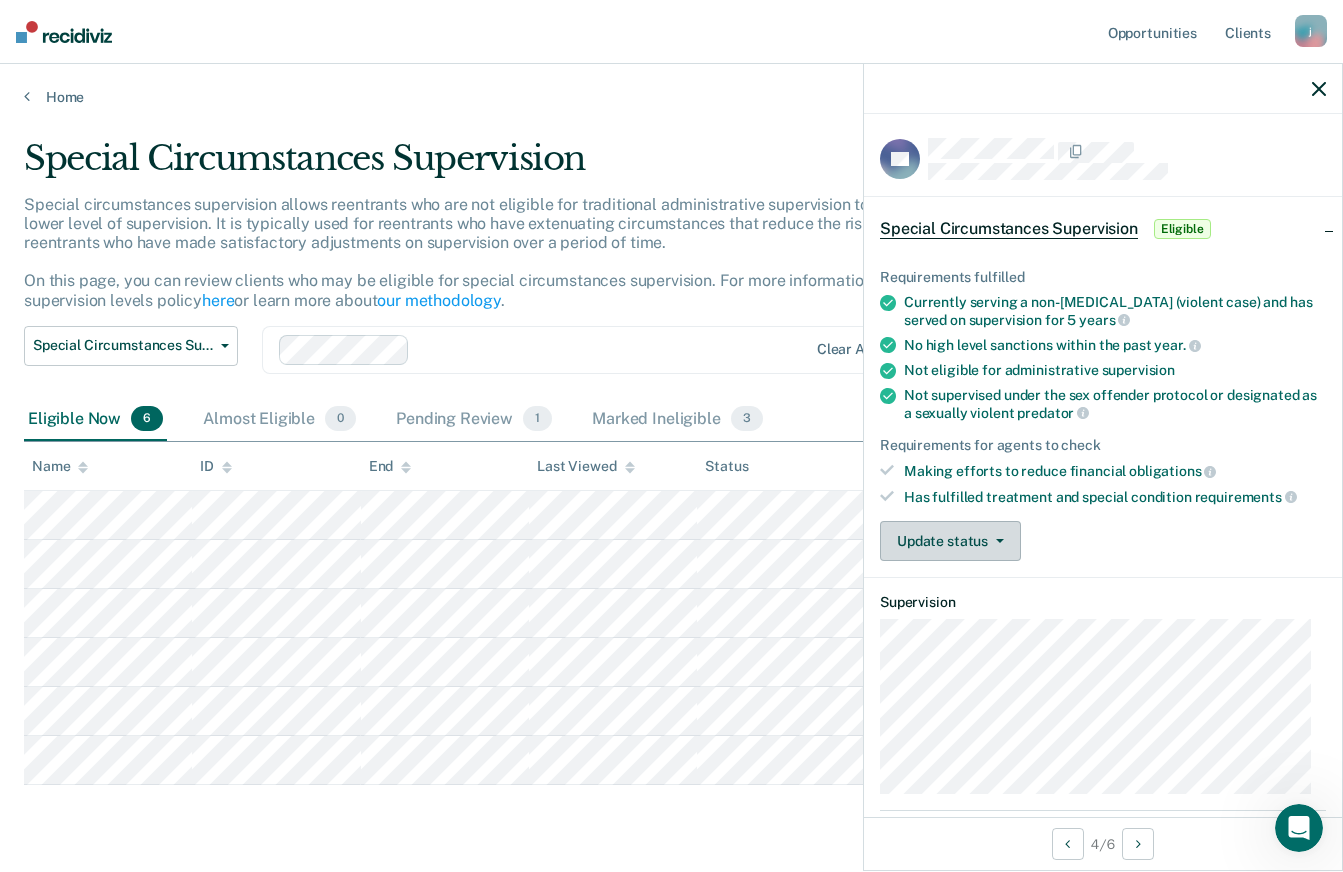 click on "Update status" at bounding box center [950, 541] 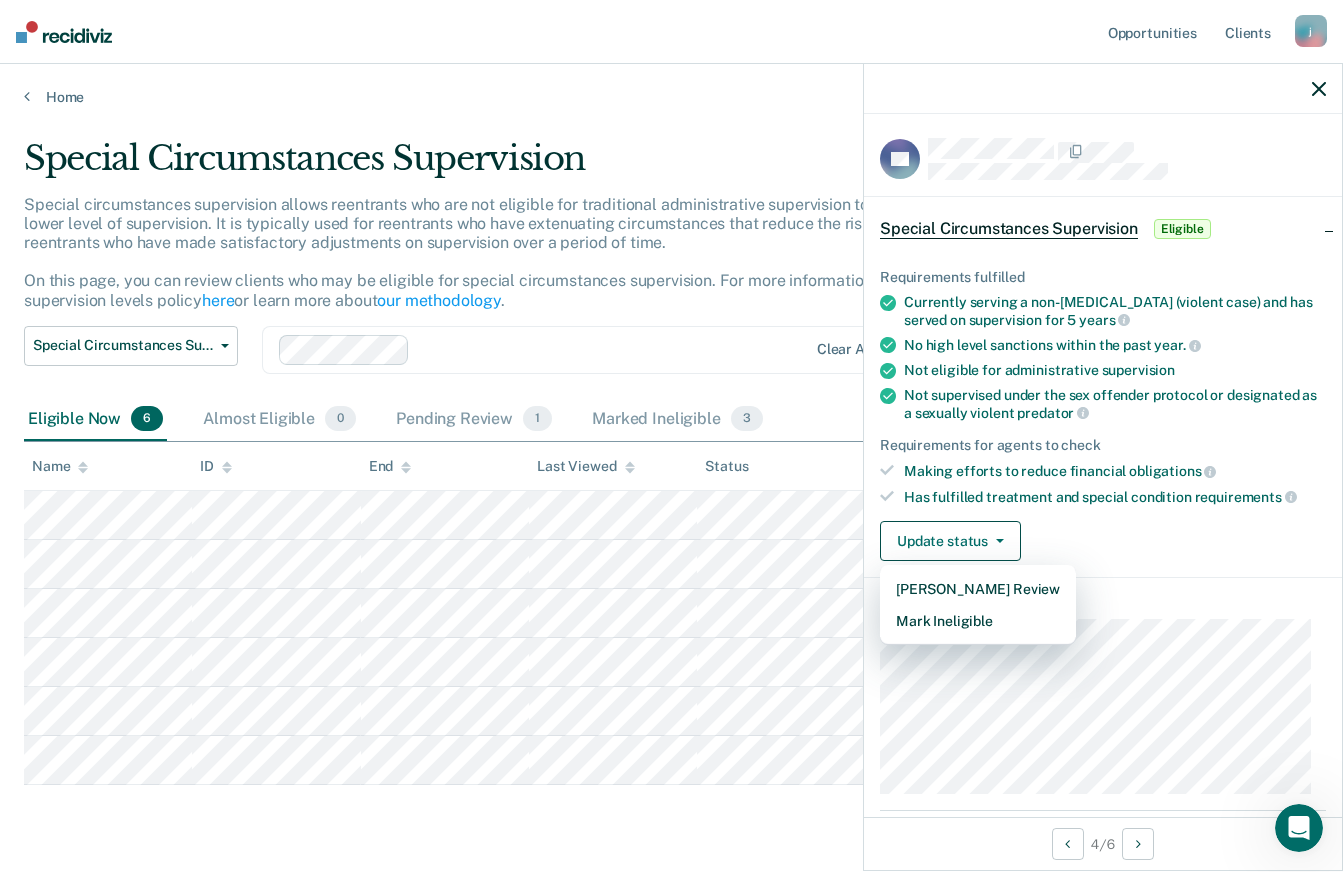 click on "Update status [PERSON_NAME] Review Mark Ineligible" at bounding box center (1103, 541) 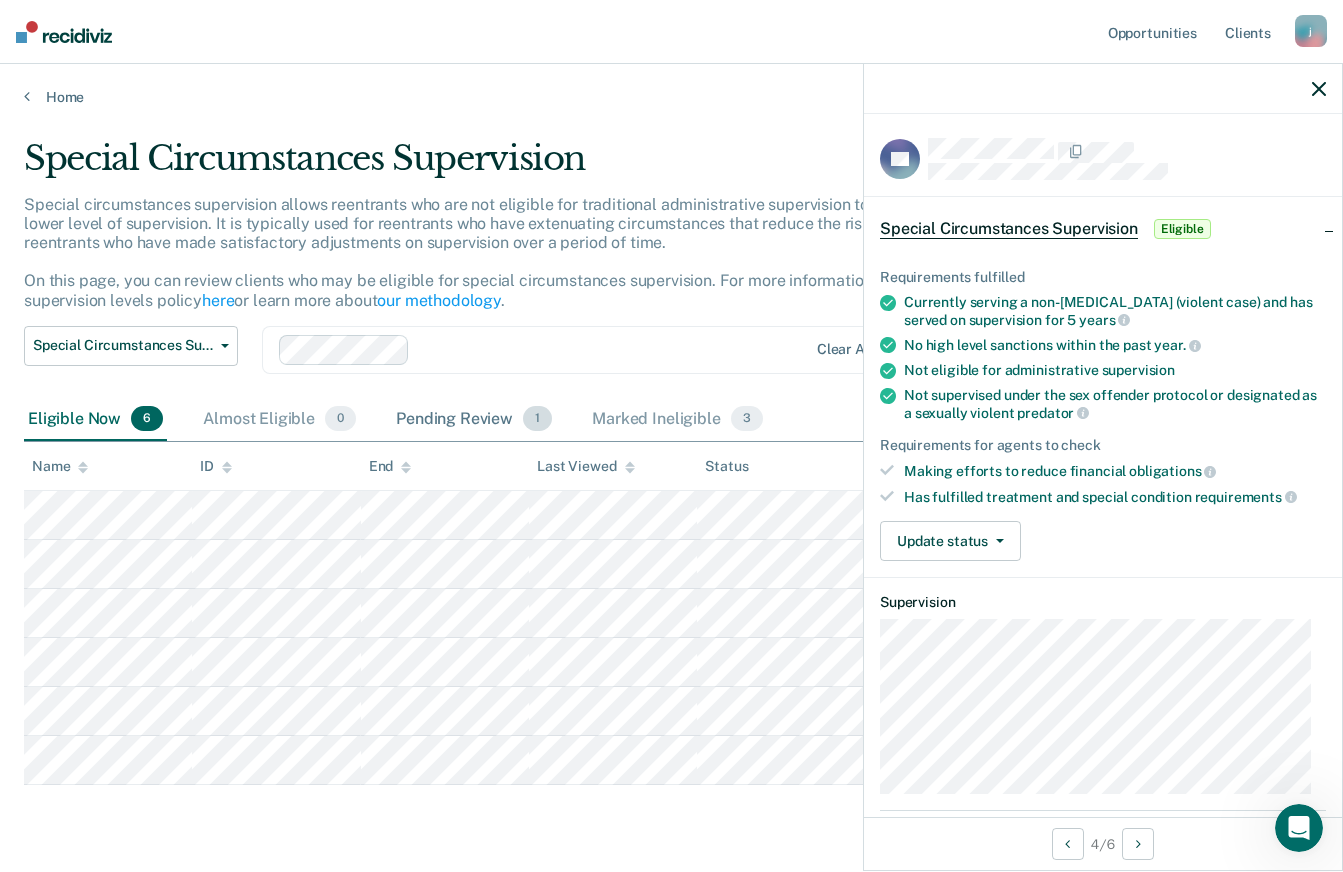 click on "Pending Review 1" at bounding box center [474, 420] 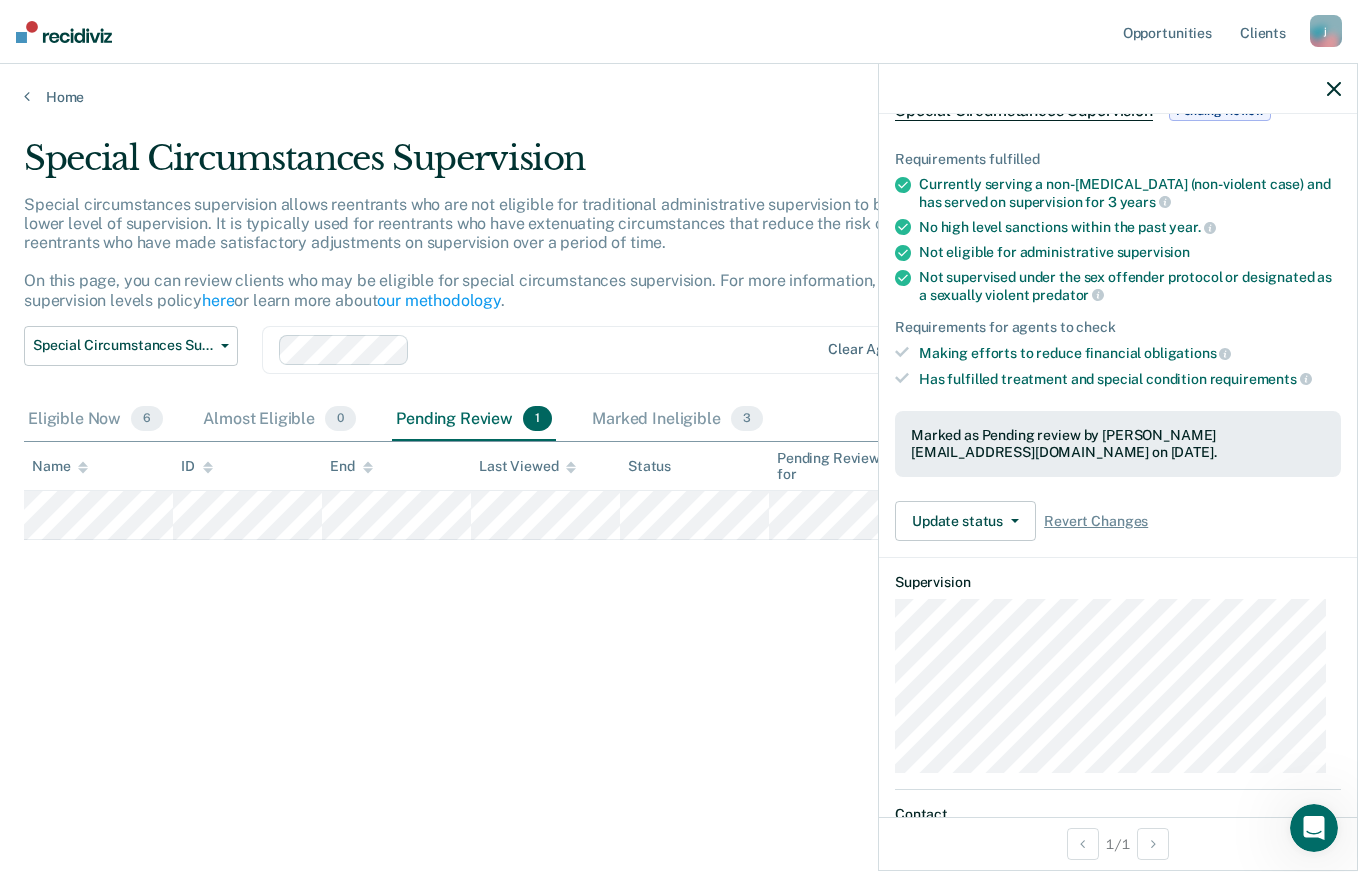 scroll, scrollTop: 0, scrollLeft: 0, axis: both 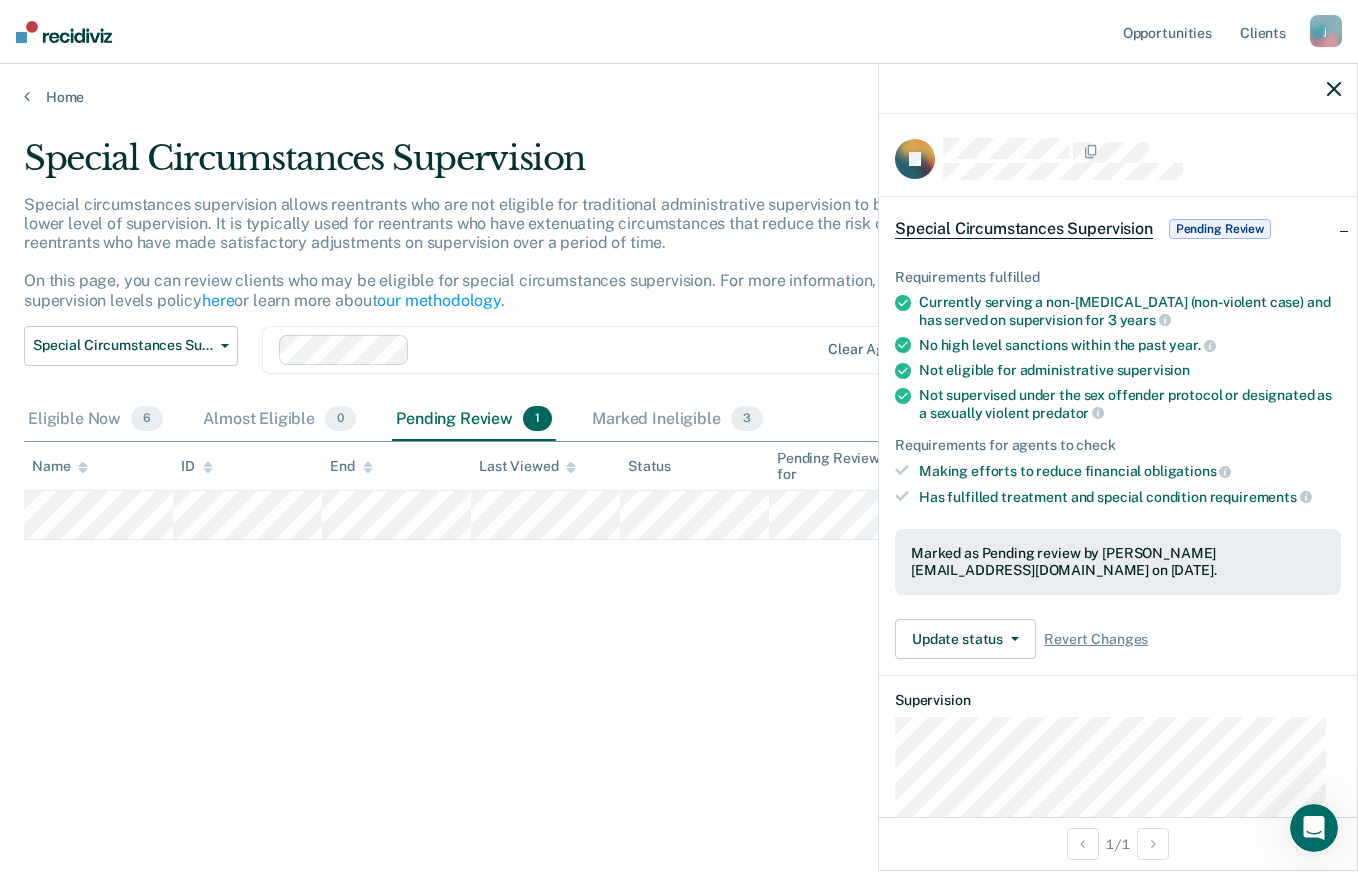 click on "Special Circumstances Supervision Pending Review" at bounding box center [1118, 229] 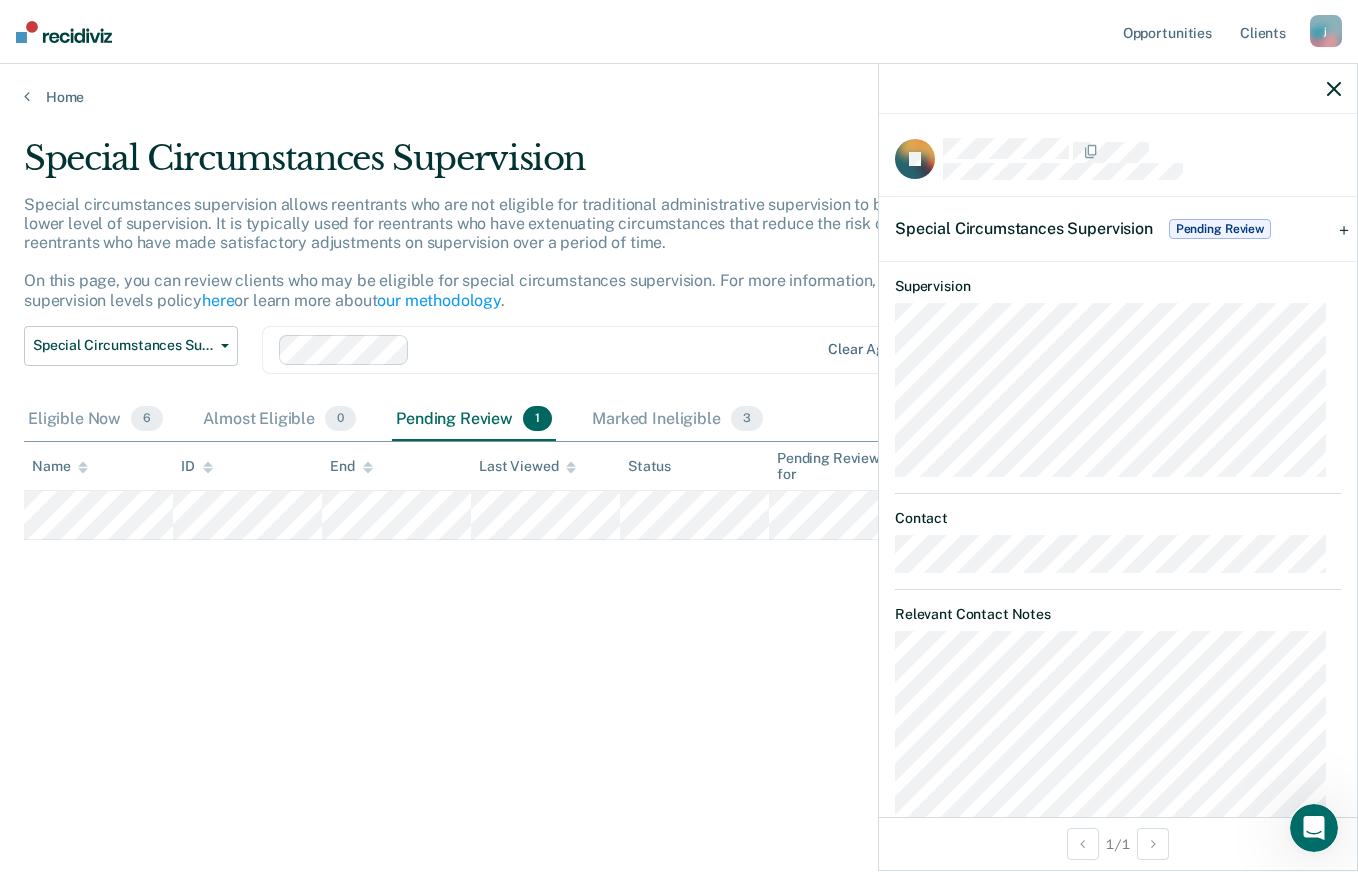click on "Pending Review" at bounding box center [1220, 229] 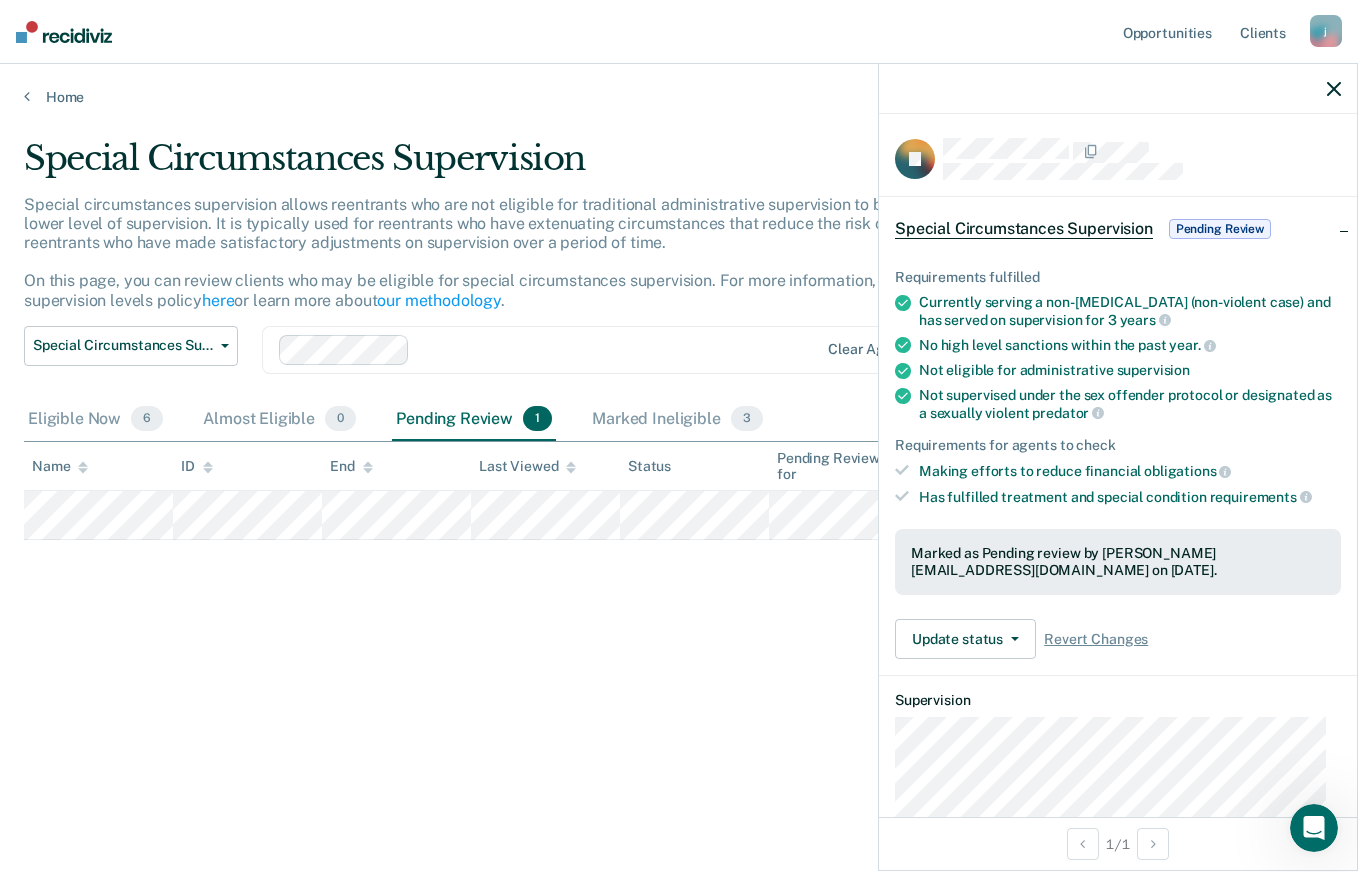 click on "Special Circumstances Supervision Pending Review" at bounding box center (1118, 229) 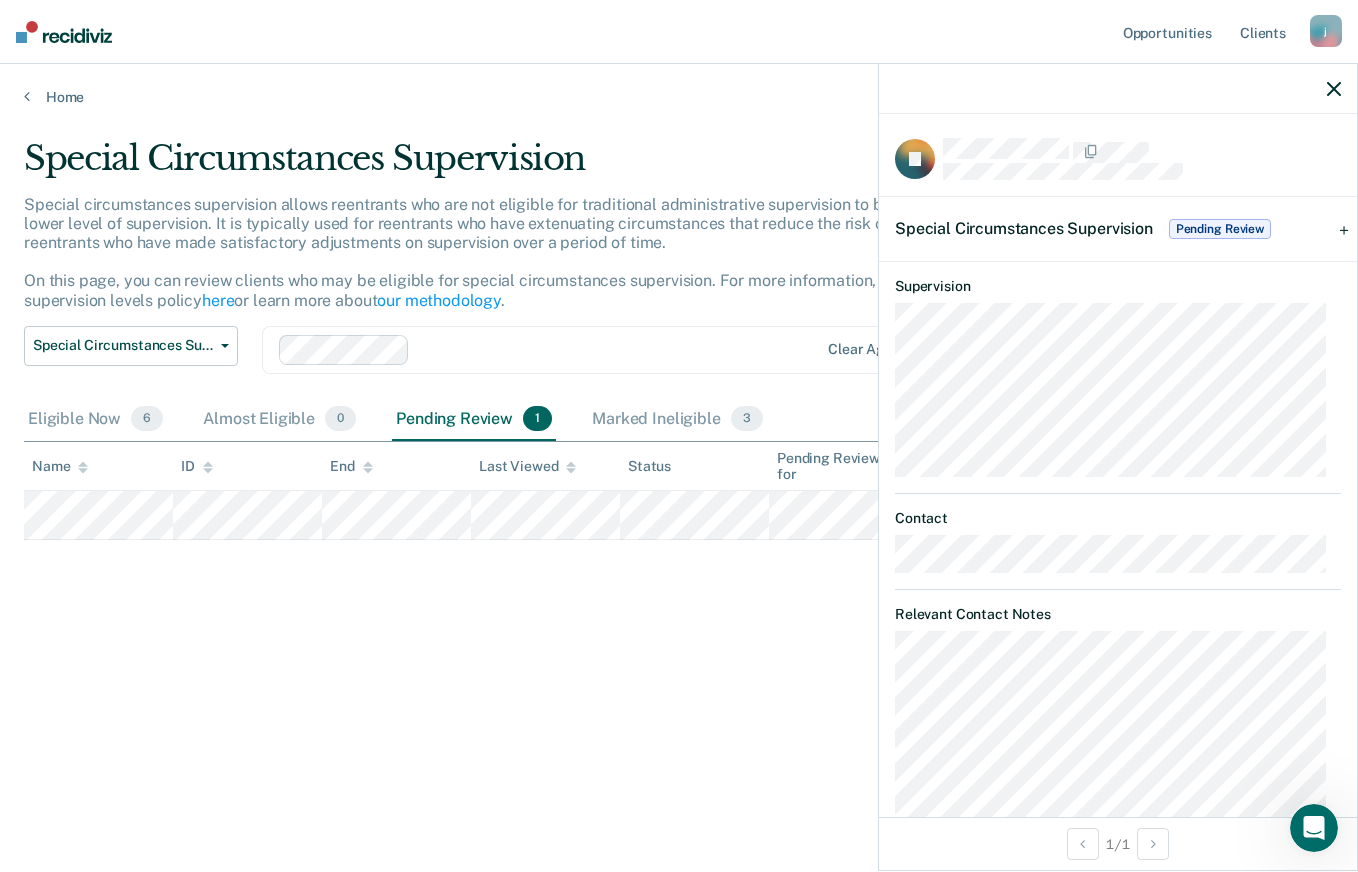 click on "Pending Review" at bounding box center [1220, 229] 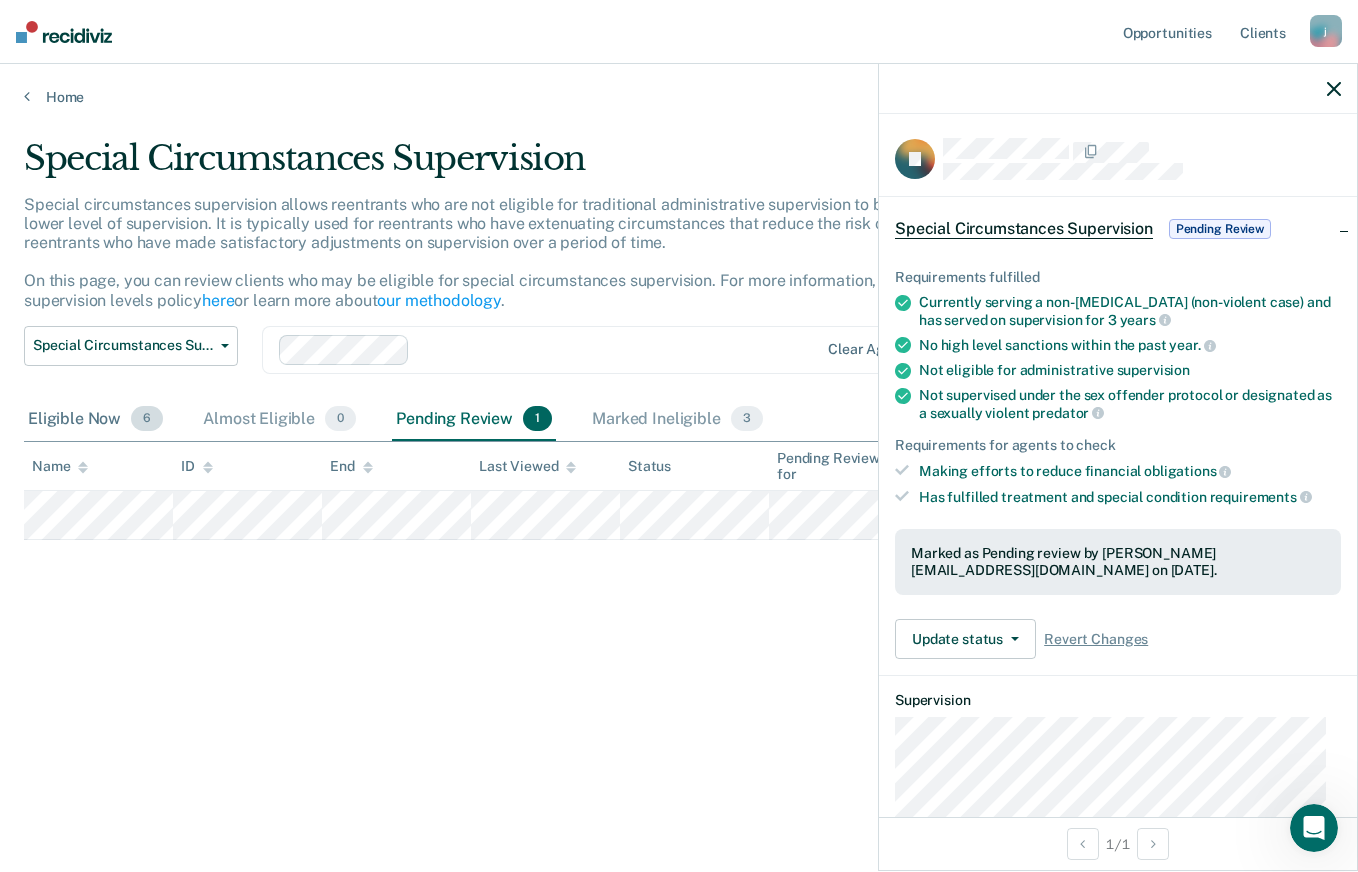 click on "Eligible Now 6" at bounding box center [95, 420] 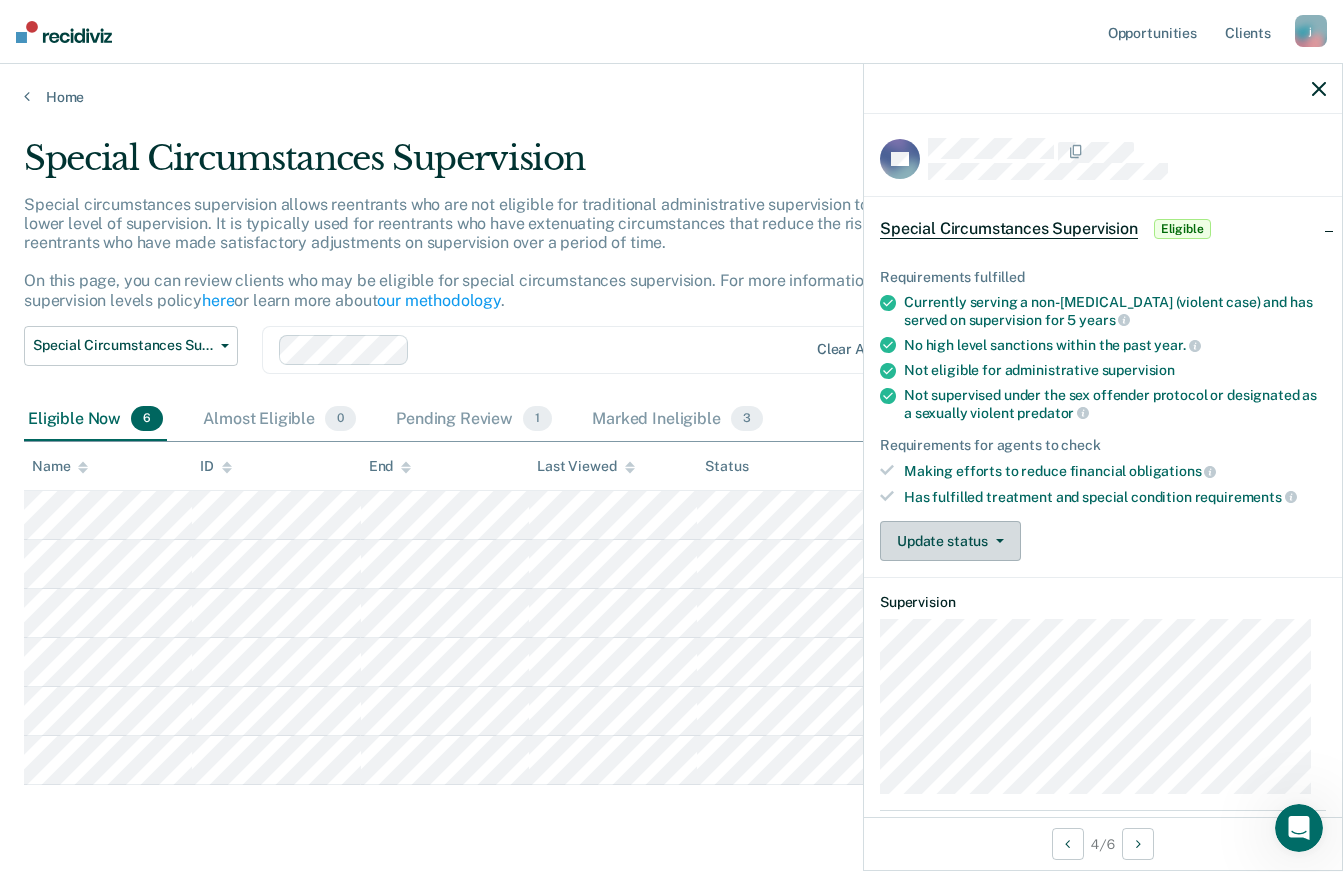 click on "Update status" at bounding box center (950, 541) 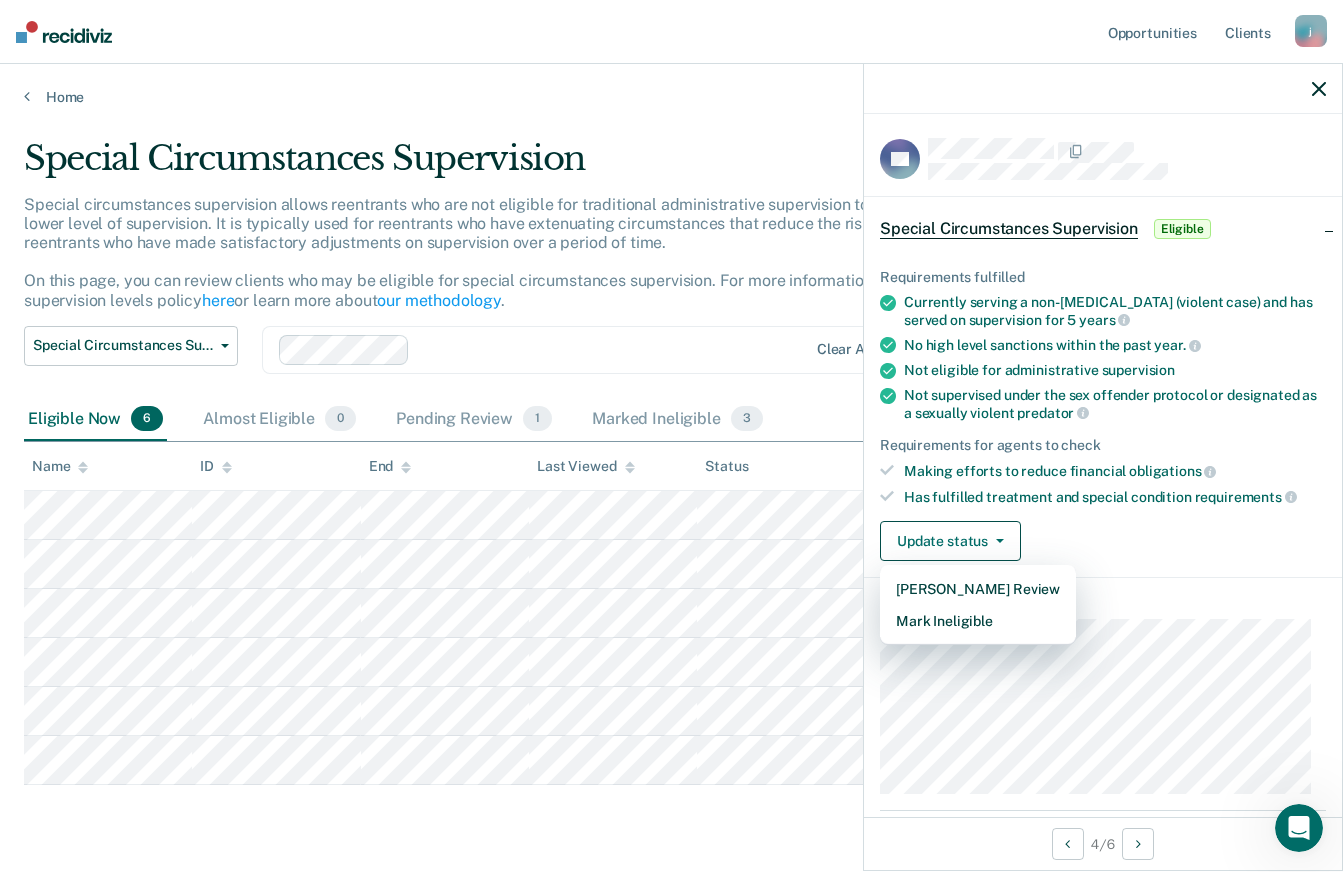 click on "Update status [PERSON_NAME] Review Mark Ineligible" at bounding box center [1103, 541] 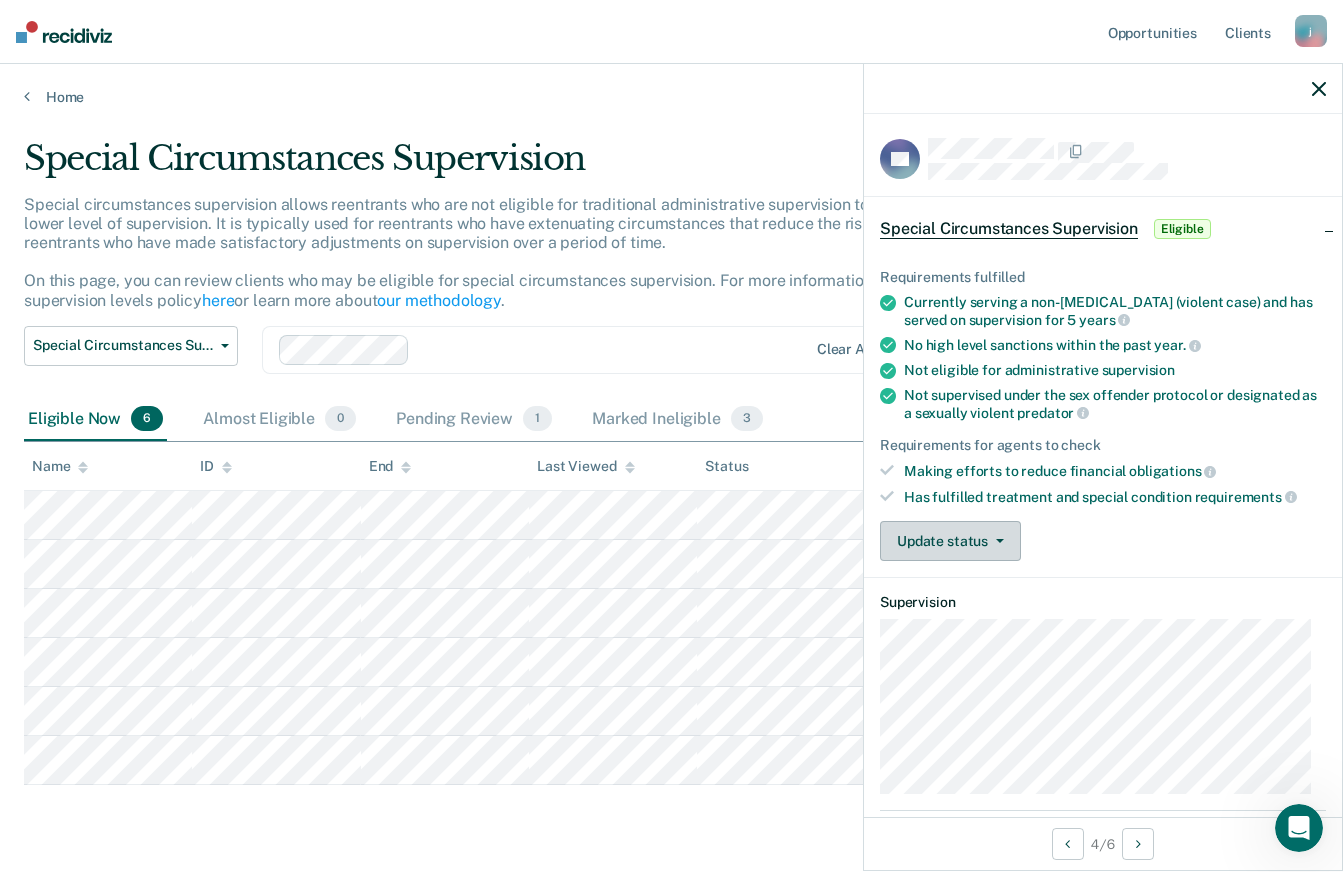 click on "Update status" at bounding box center [950, 541] 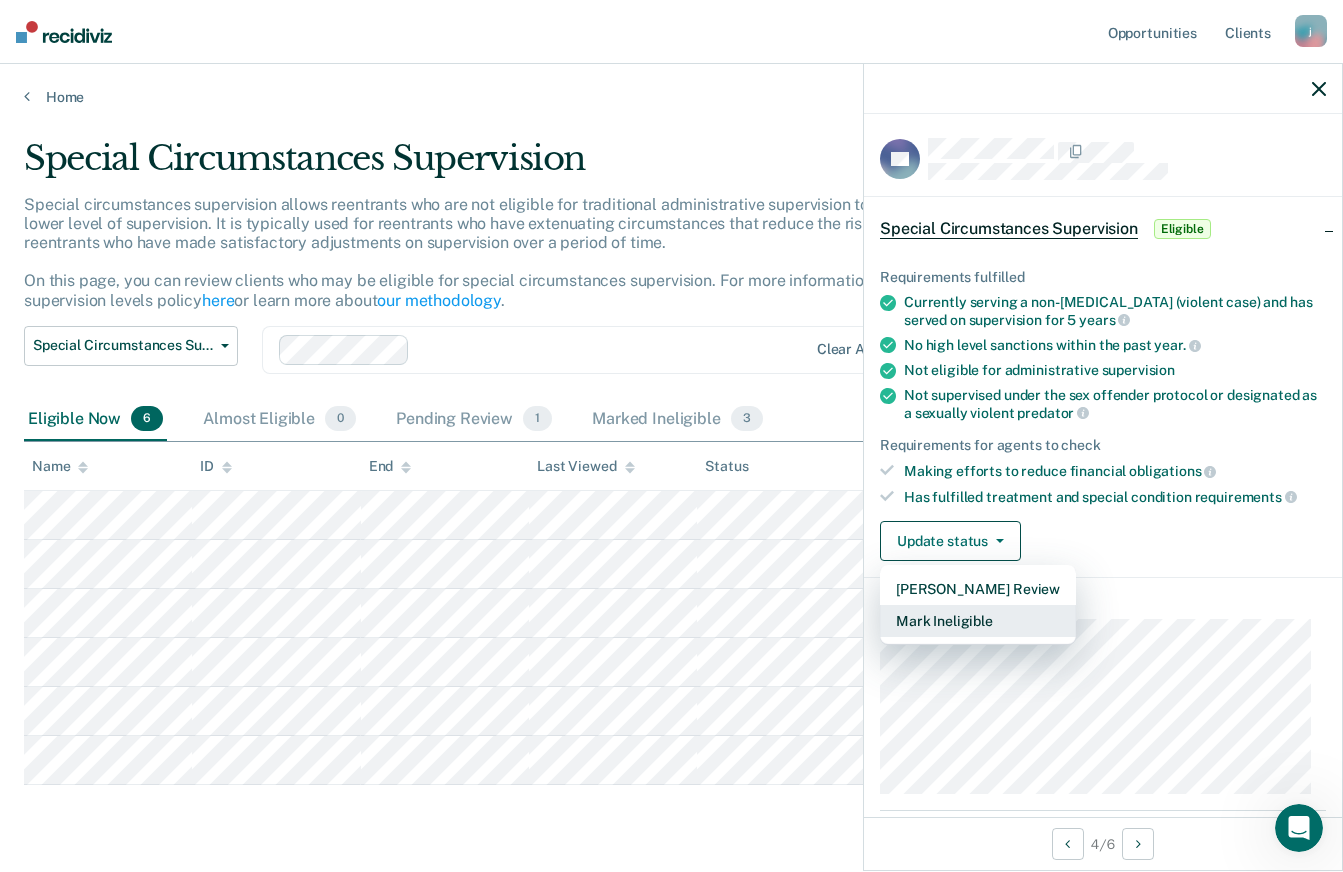 click on "Mark Ineligible" at bounding box center (978, 621) 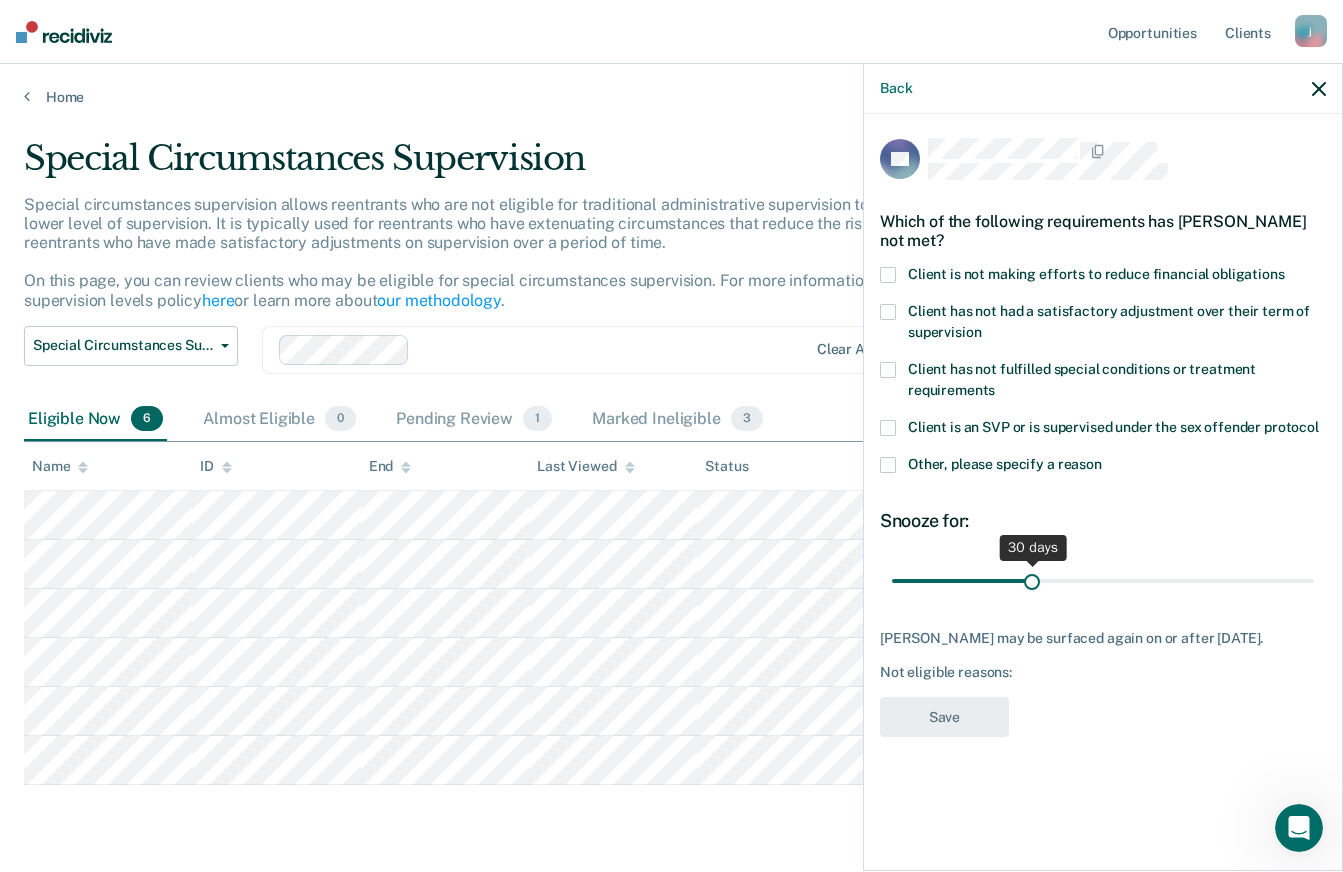 drag, startPoint x: 1035, startPoint y: 573, endPoint x: 1101, endPoint y: 577, distance: 66.1211 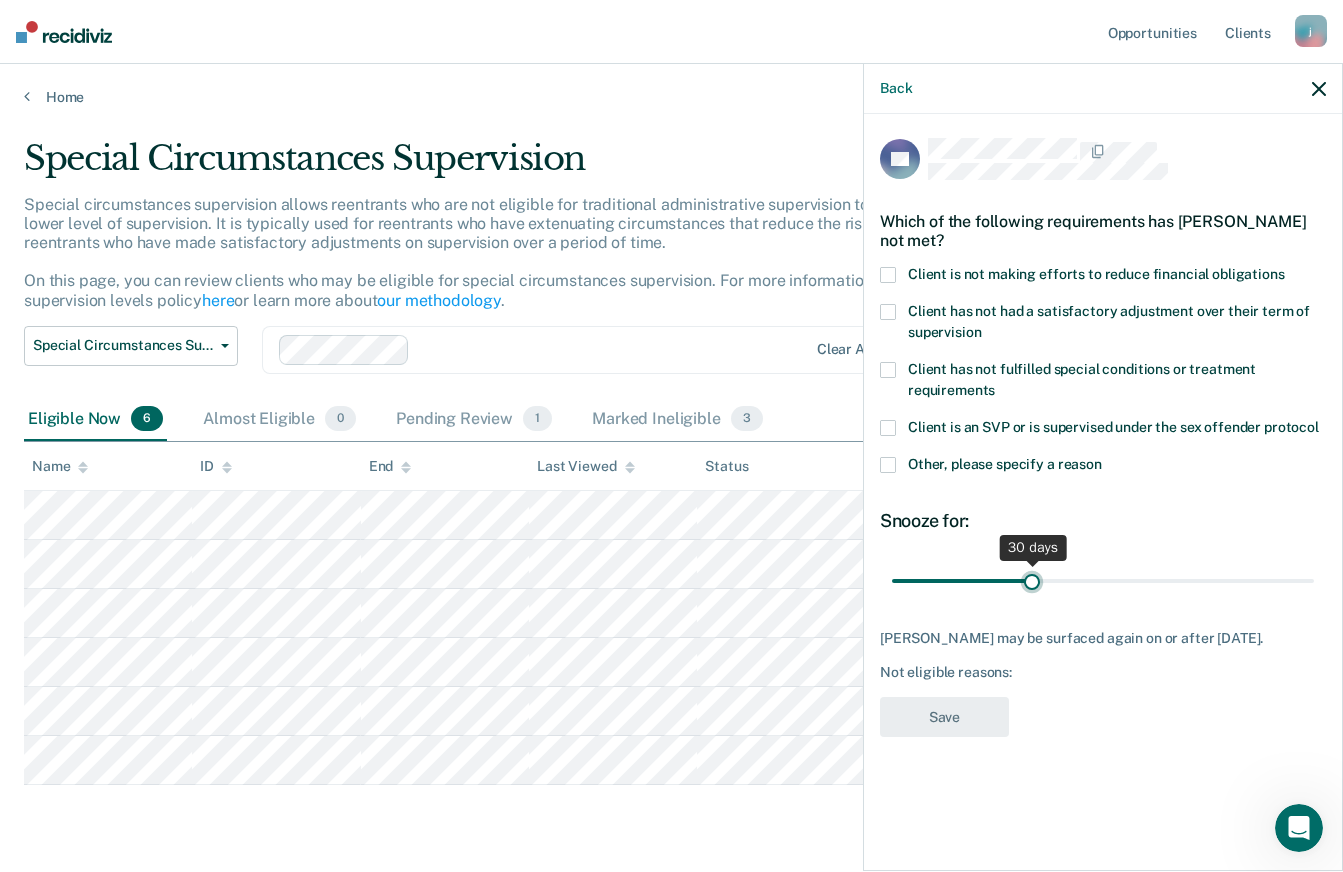 click at bounding box center [1103, 580] 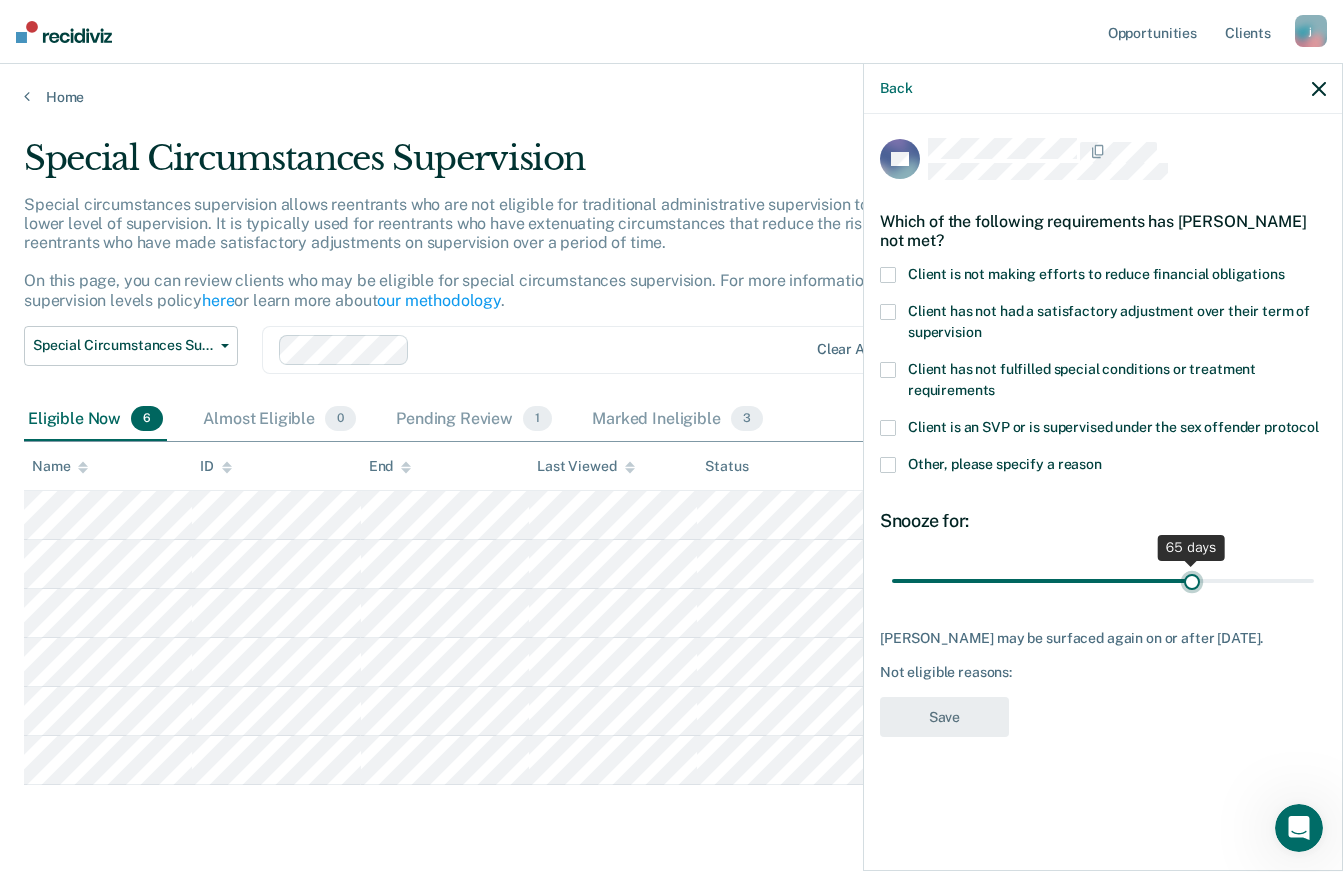 drag, startPoint x: 1101, startPoint y: 577, endPoint x: 1192, endPoint y: 577, distance: 91 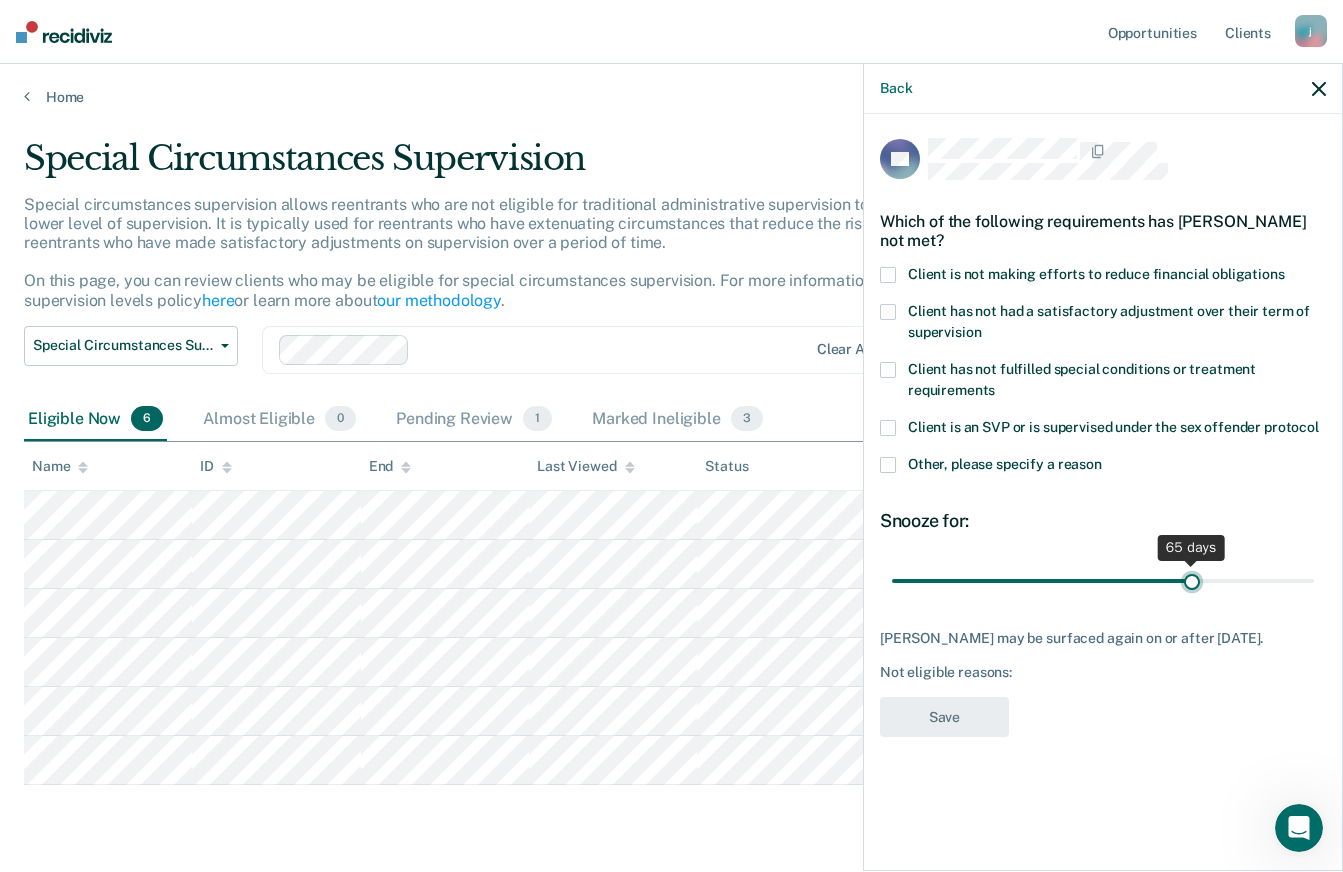 click at bounding box center (1103, 580) 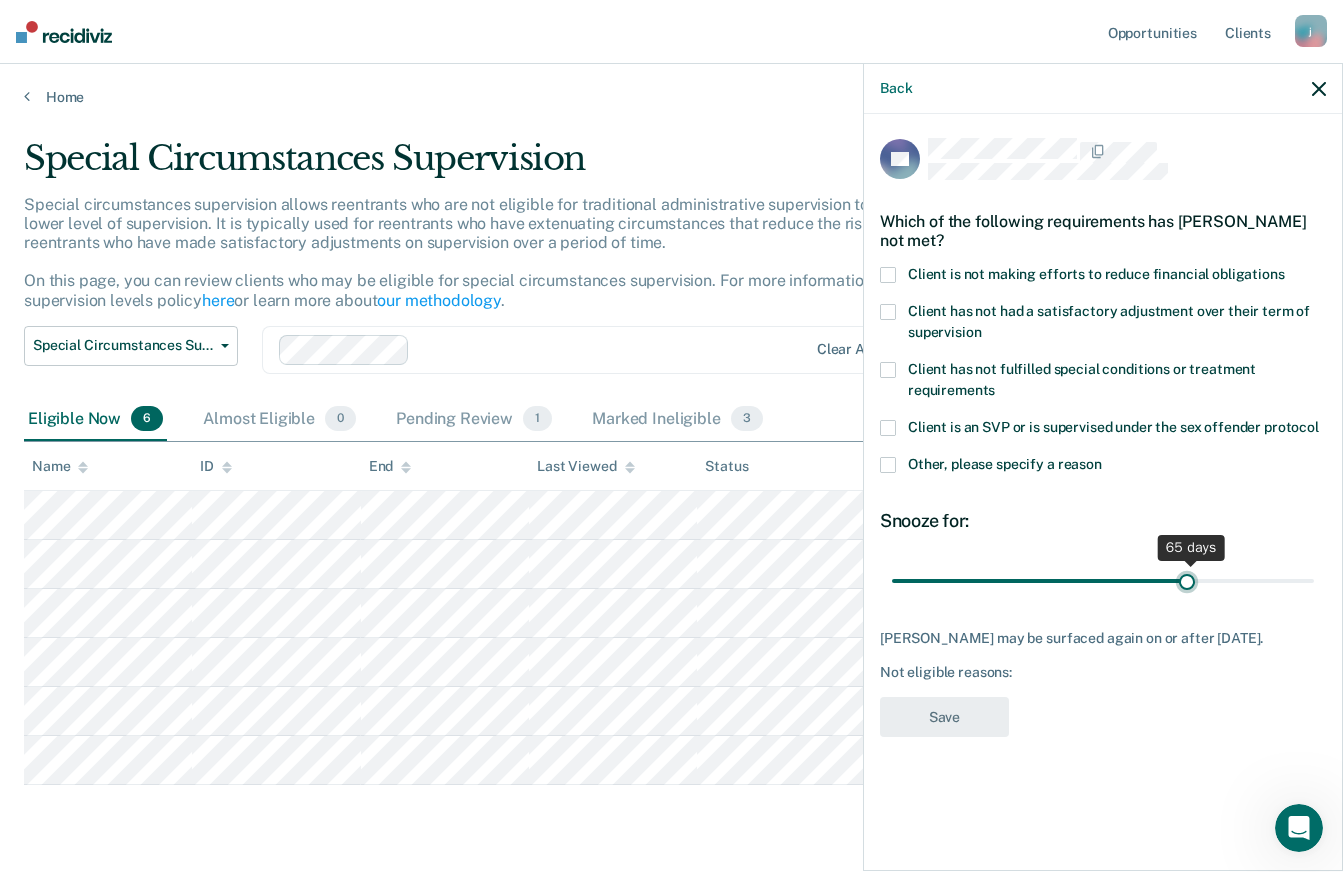 click at bounding box center (1103, 580) 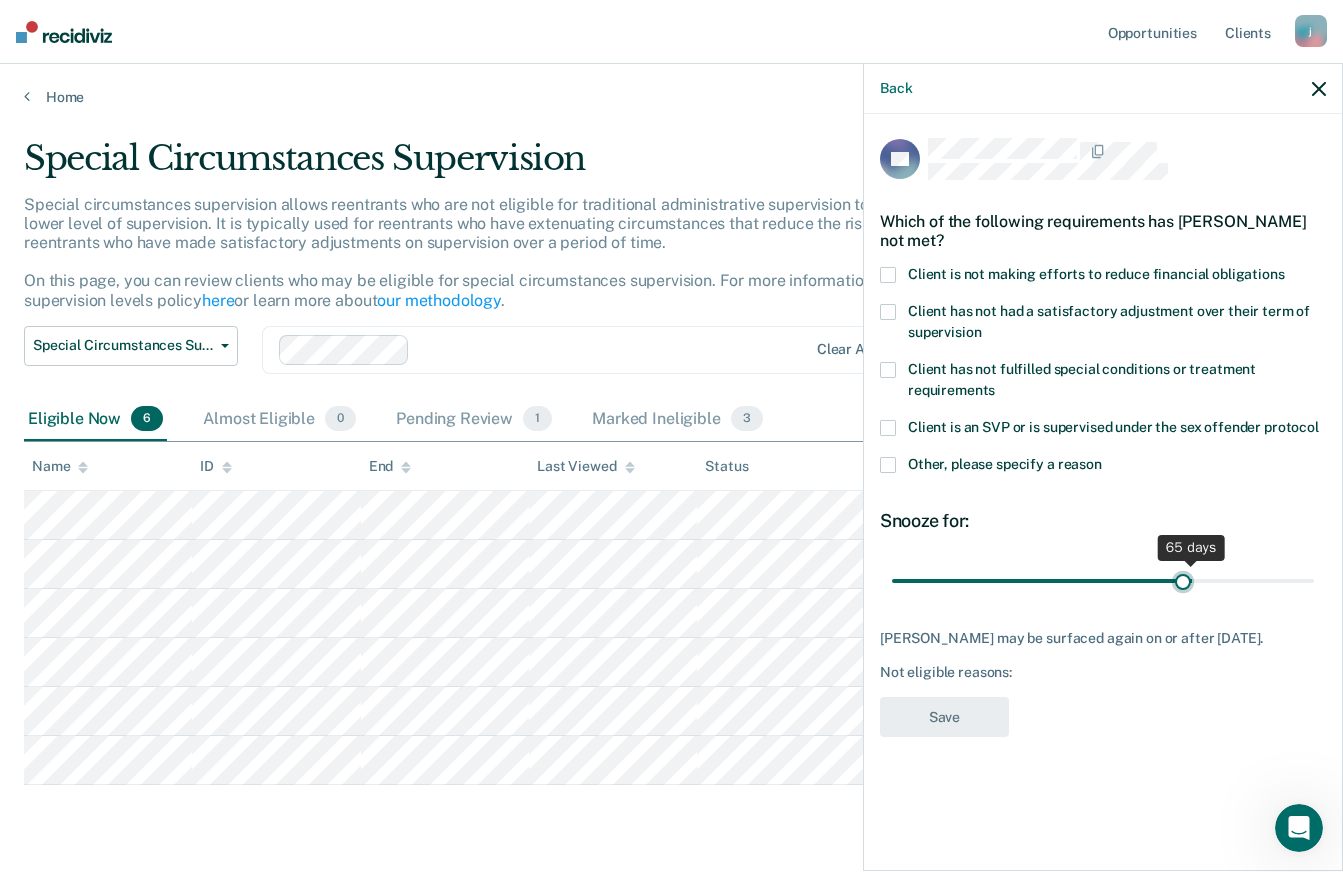 click at bounding box center [1103, 580] 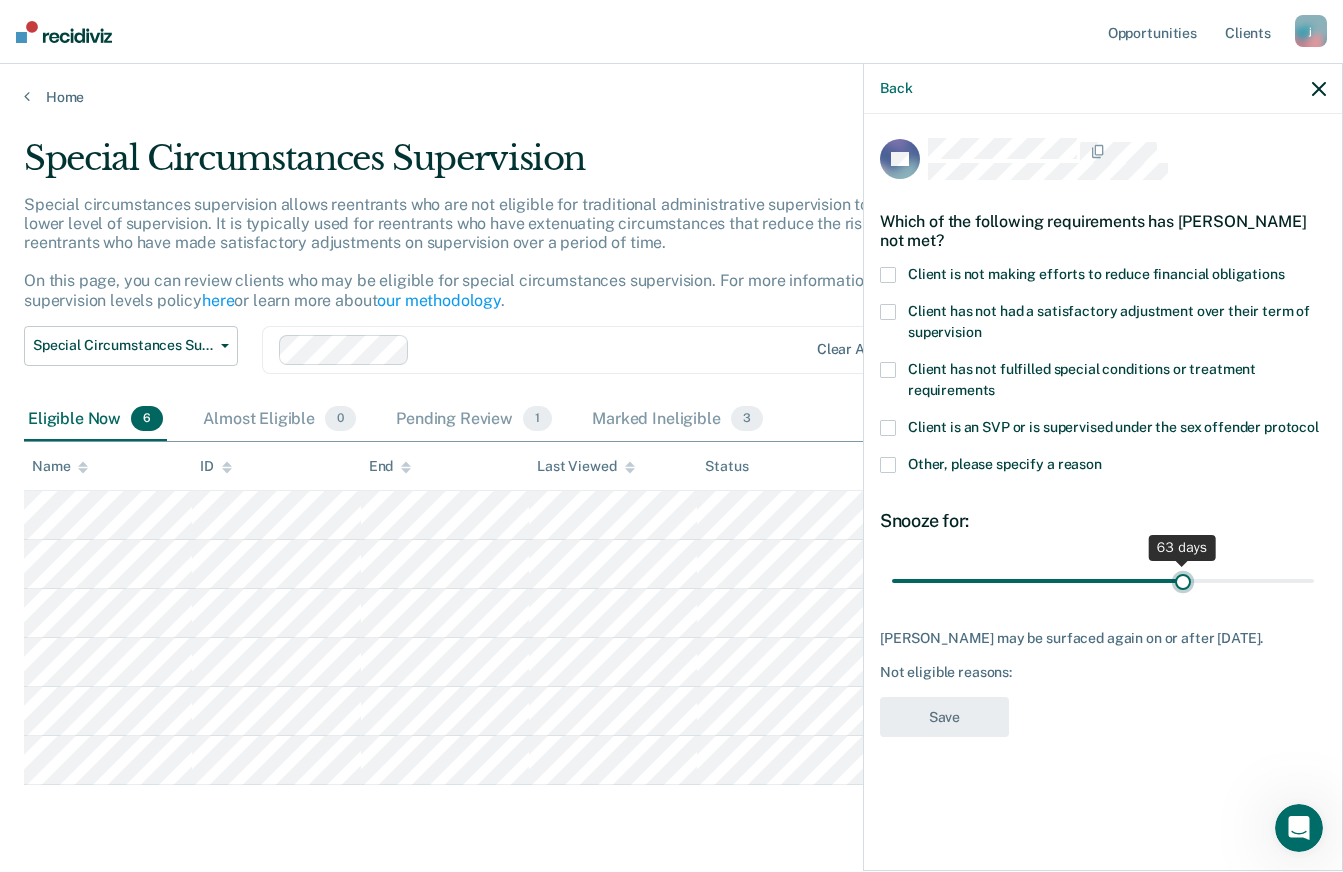 click at bounding box center [1103, 580] 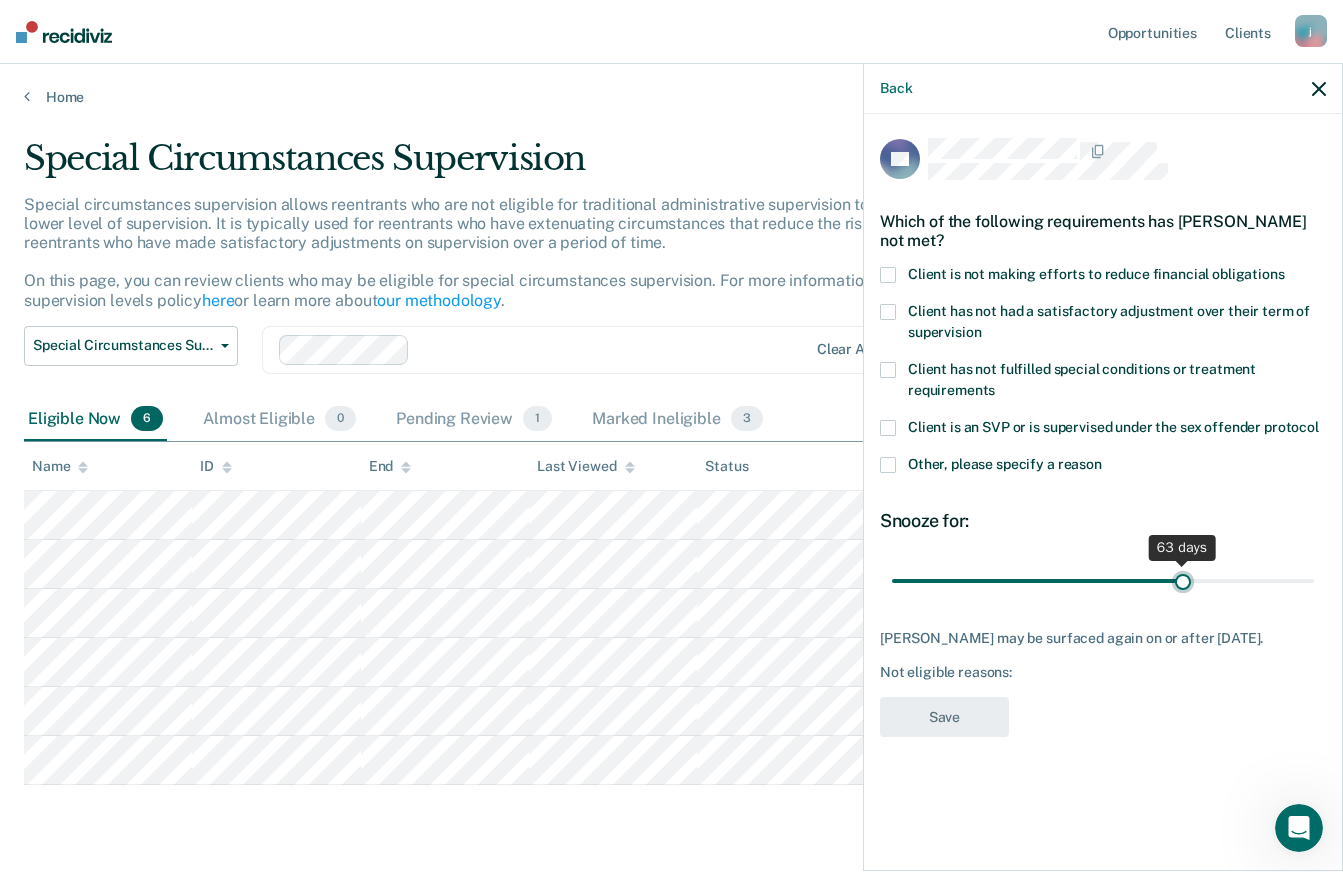 click at bounding box center (1103, 580) 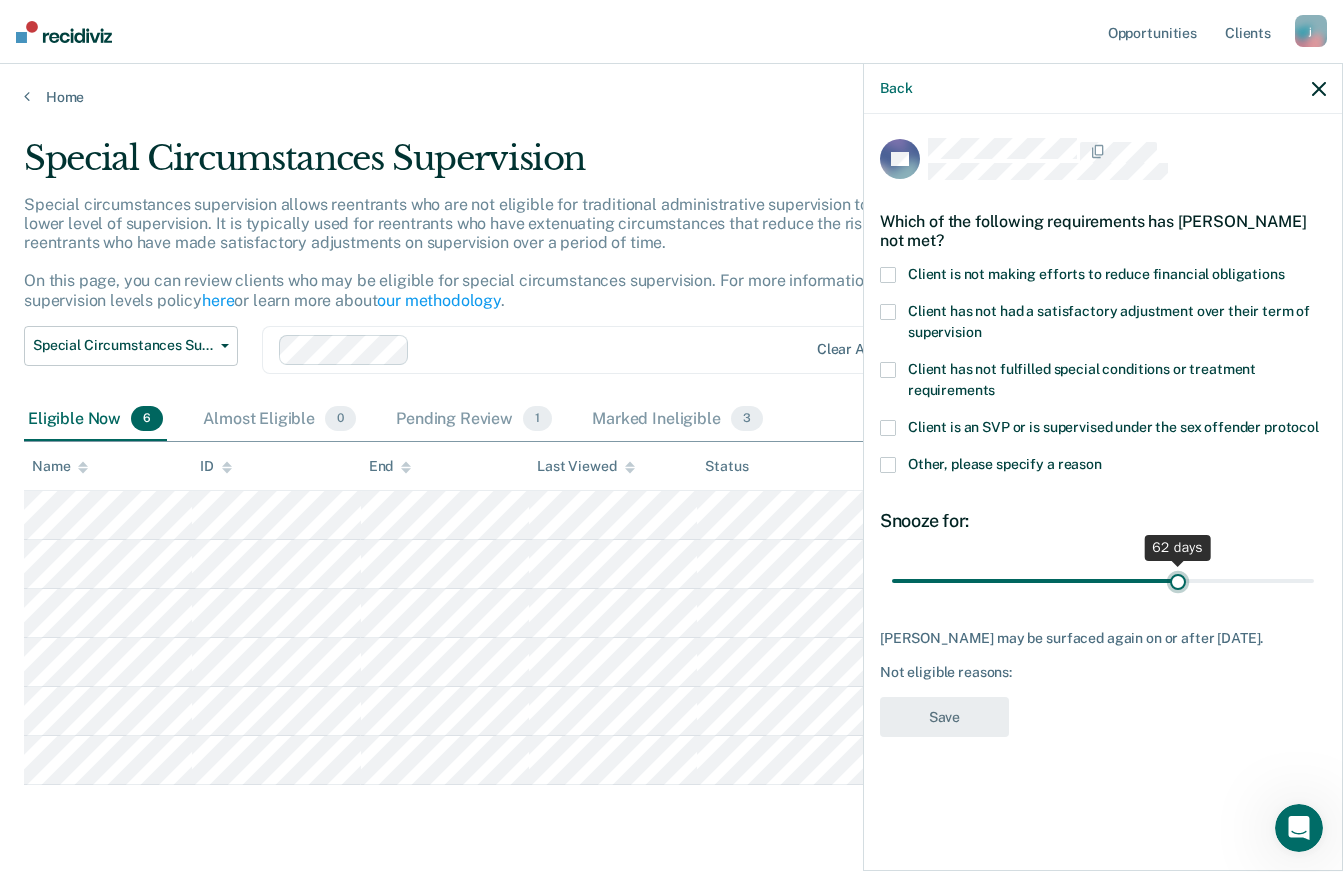 click at bounding box center [1103, 580] 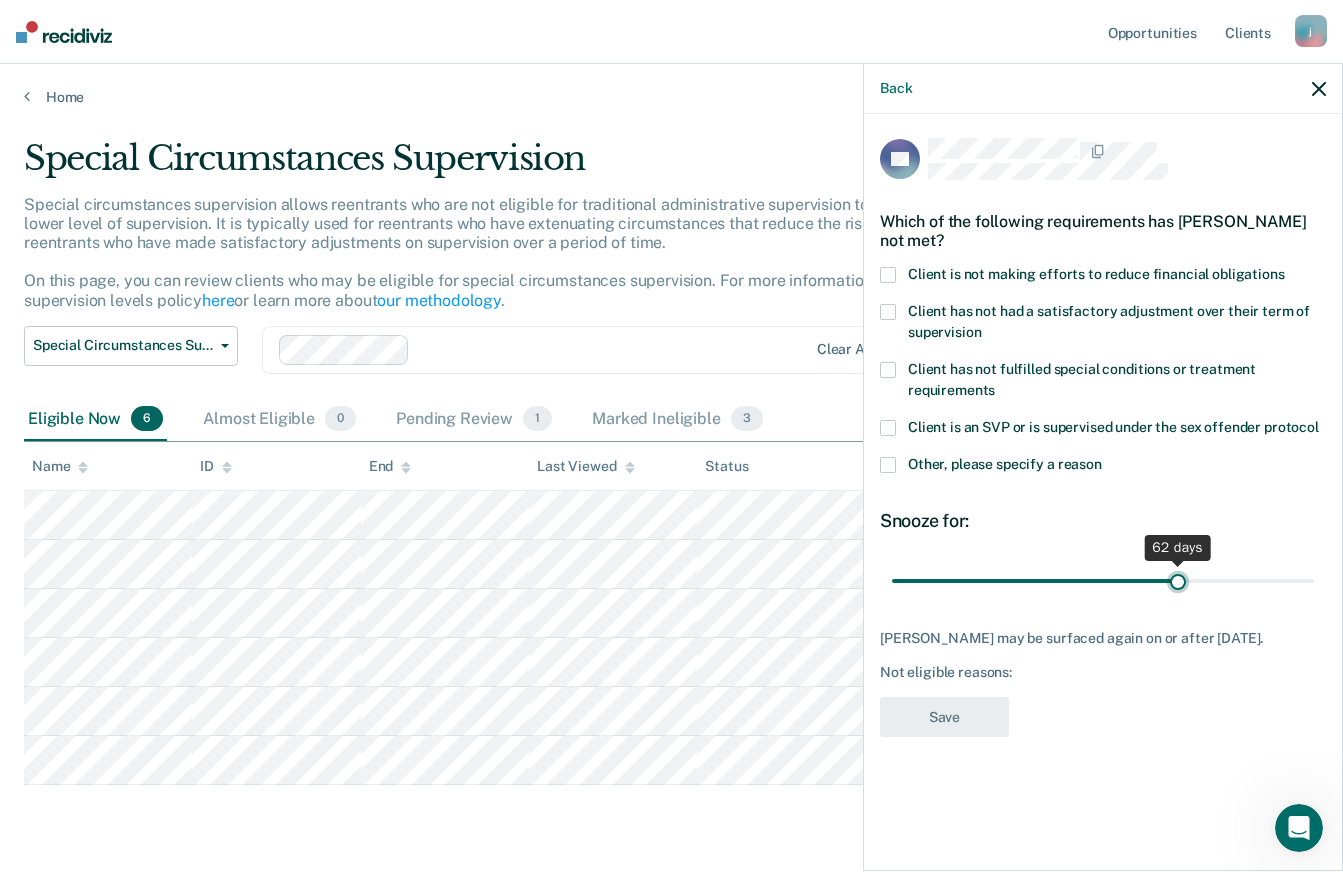 click at bounding box center [1103, 580] 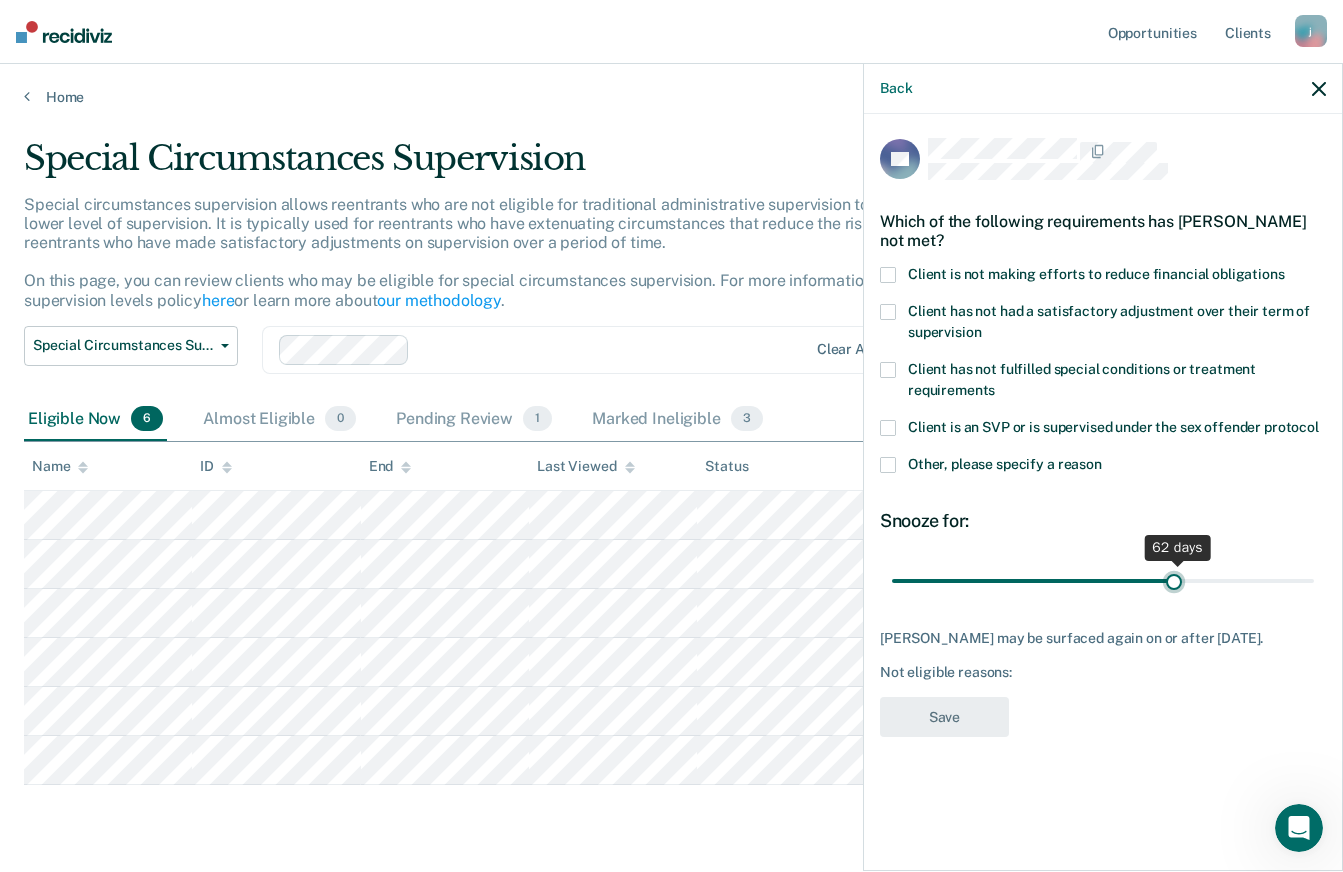 click at bounding box center (1103, 580) 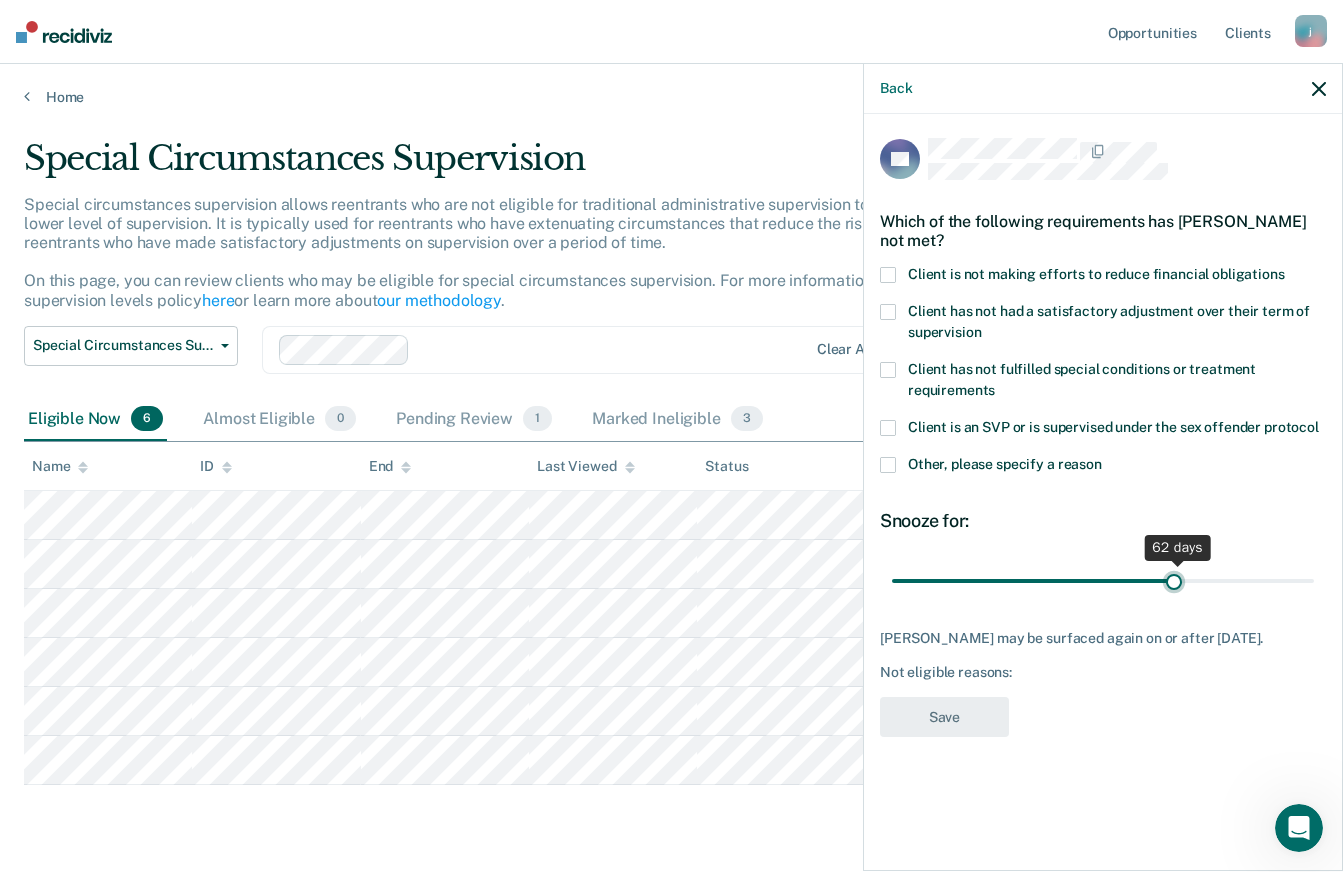 click at bounding box center [1103, 580] 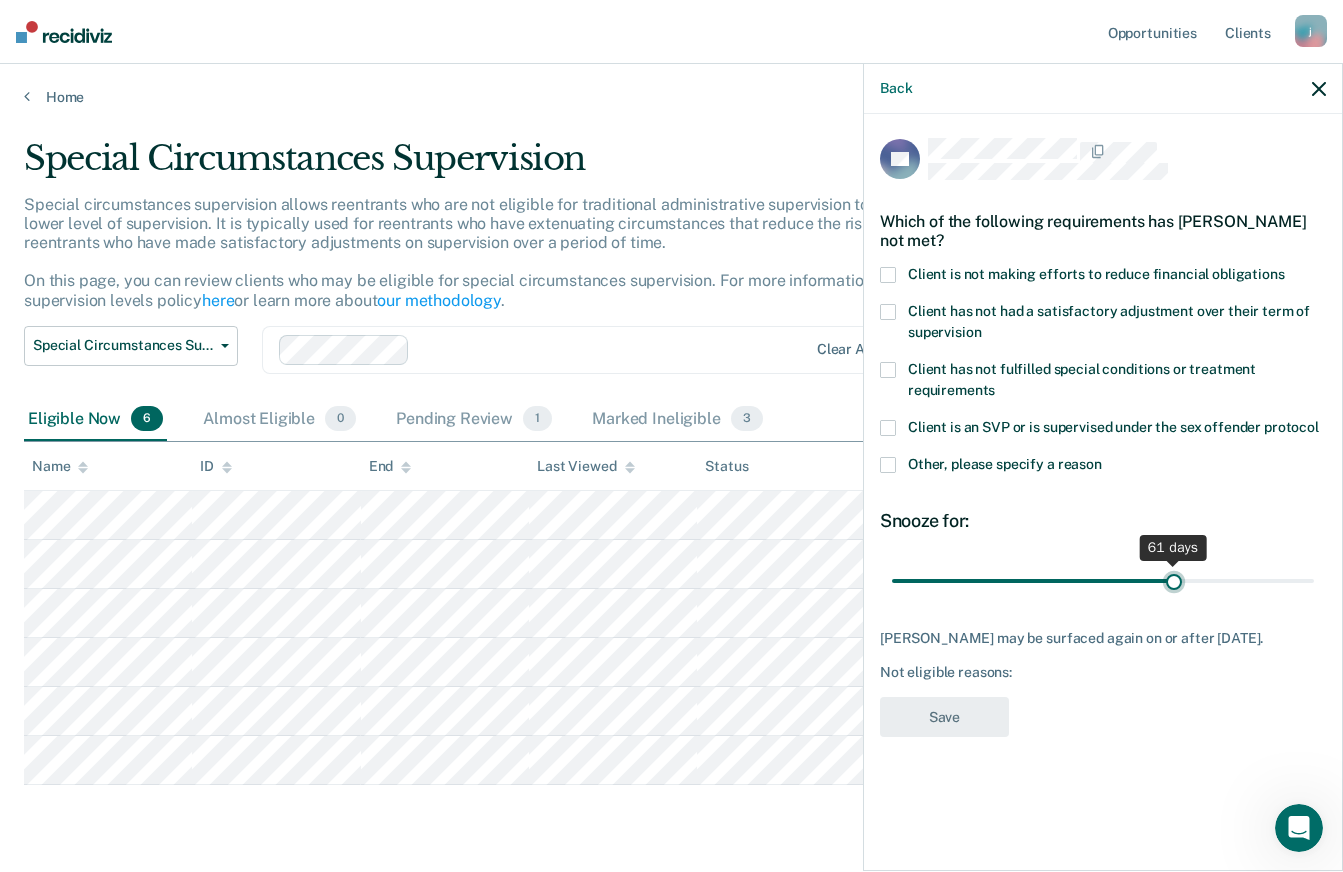 click at bounding box center [1103, 580] 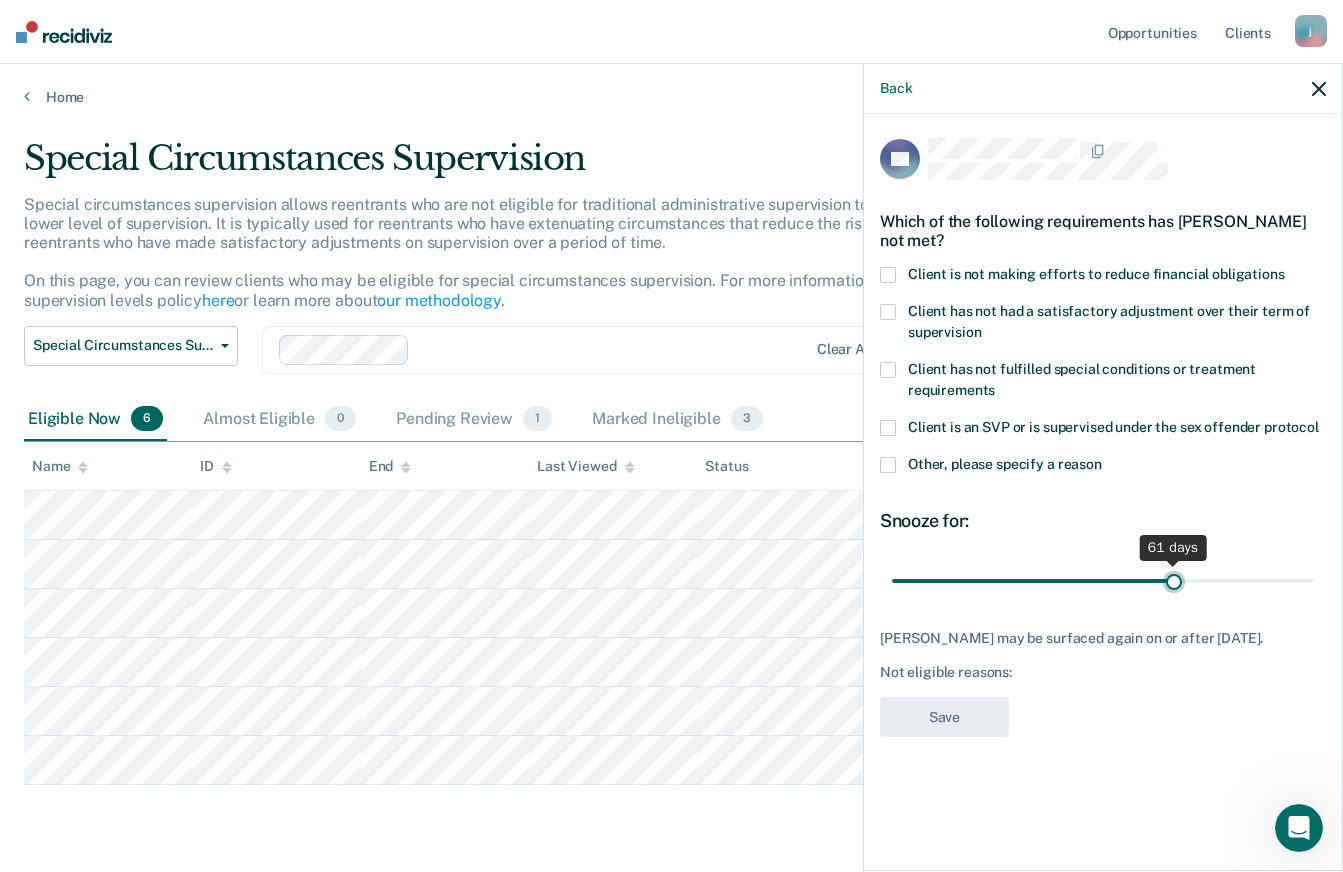 click at bounding box center (1103, 580) 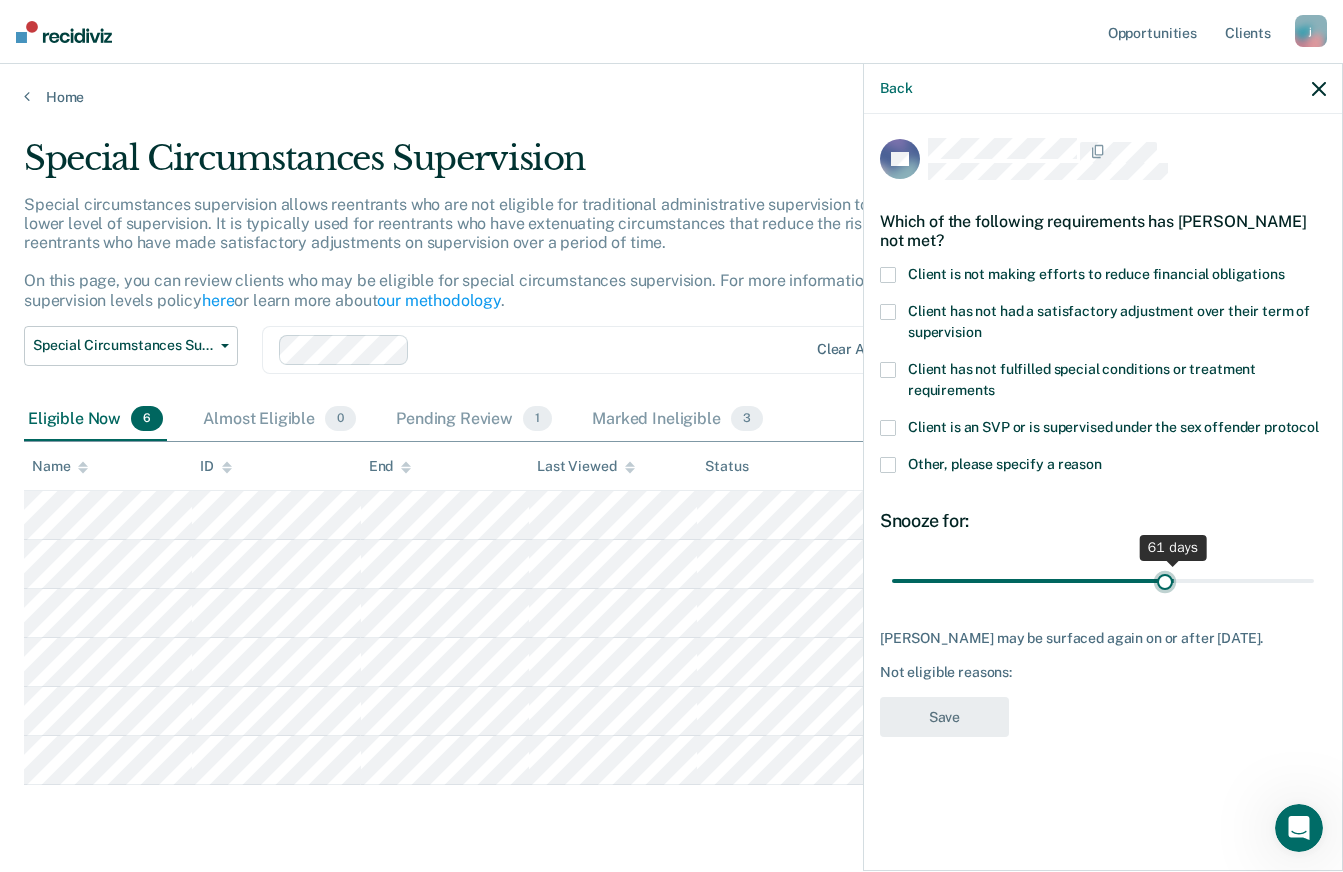 click at bounding box center (1103, 580) 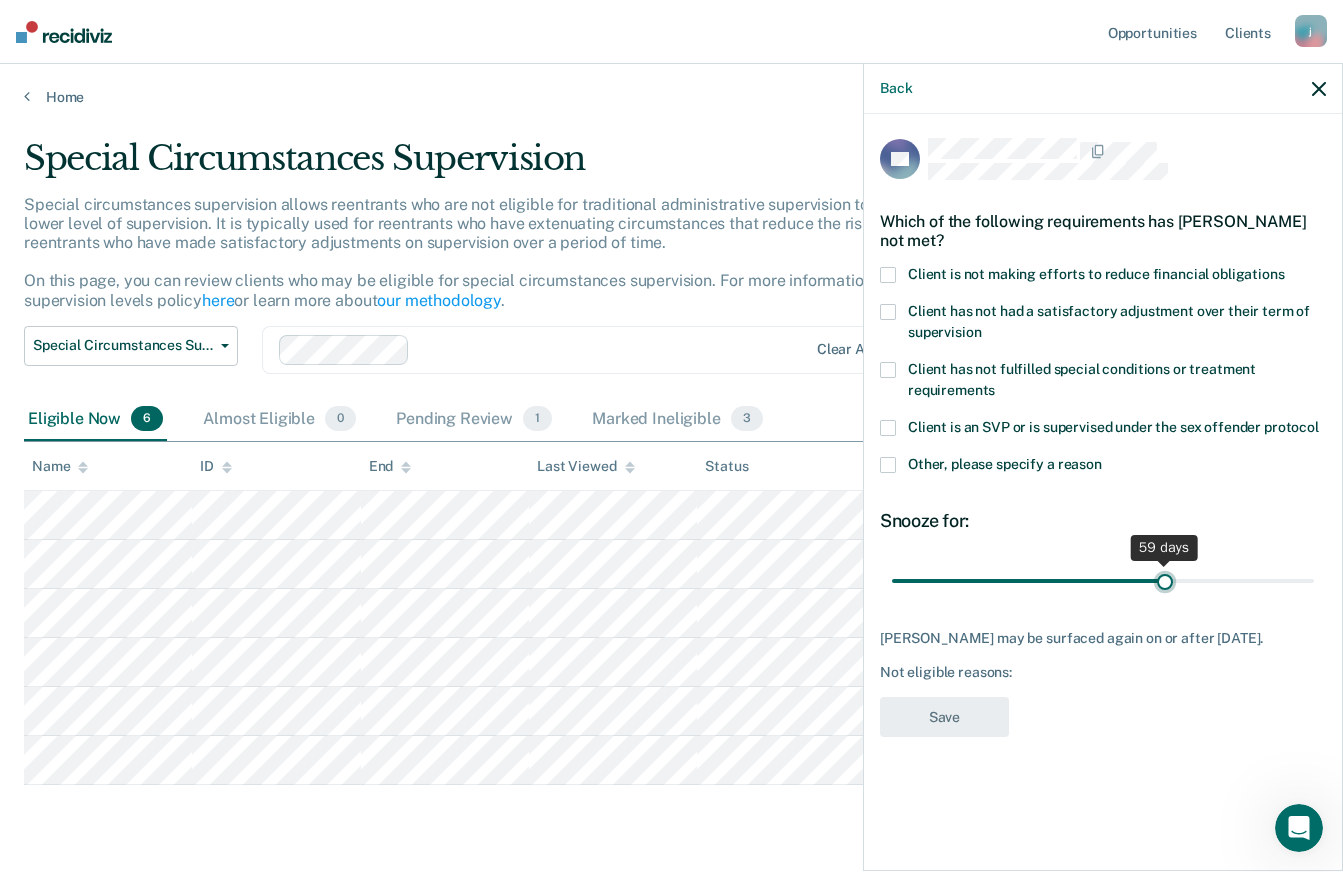 click at bounding box center (1103, 580) 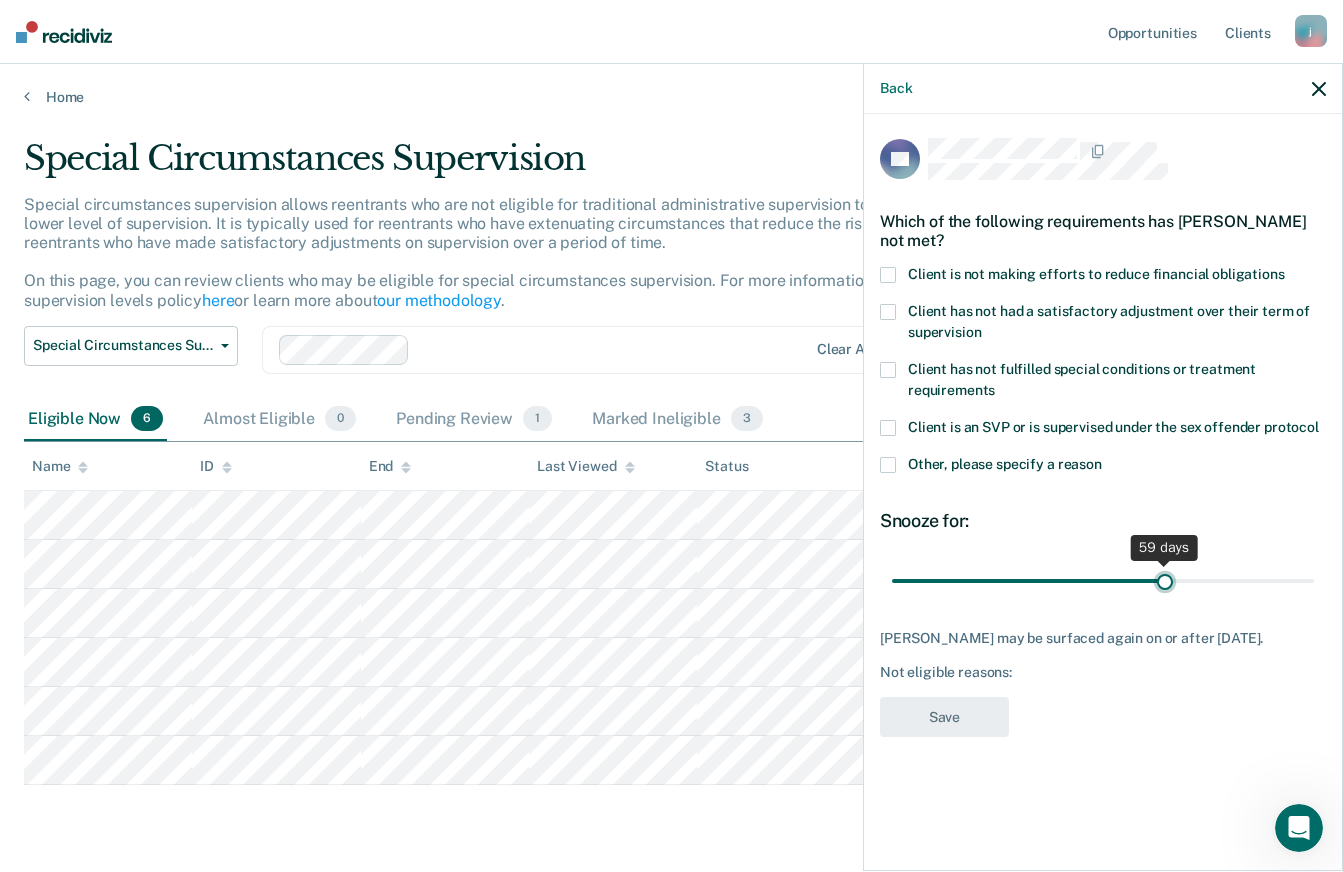 click at bounding box center [1103, 580] 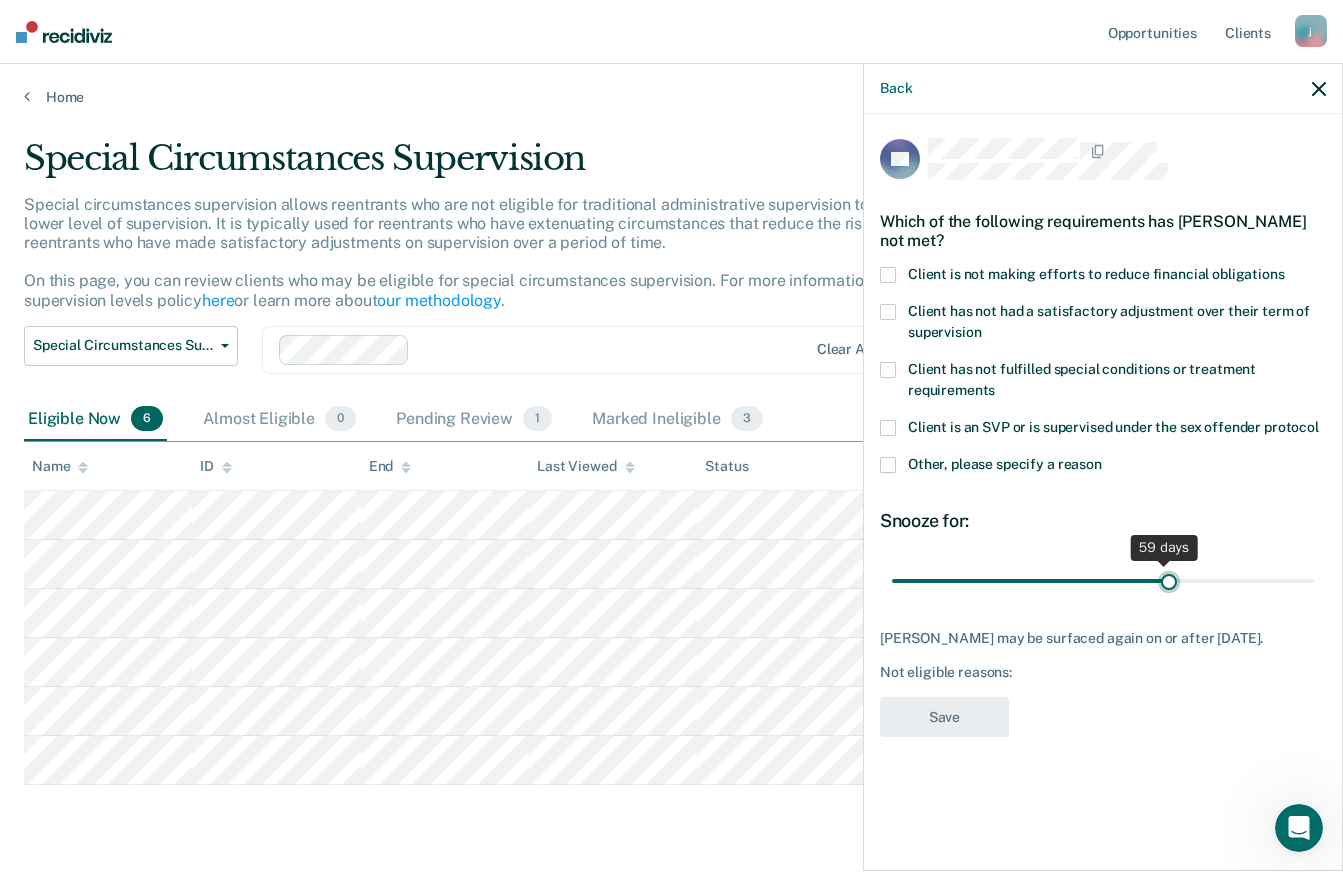 click at bounding box center [1103, 580] 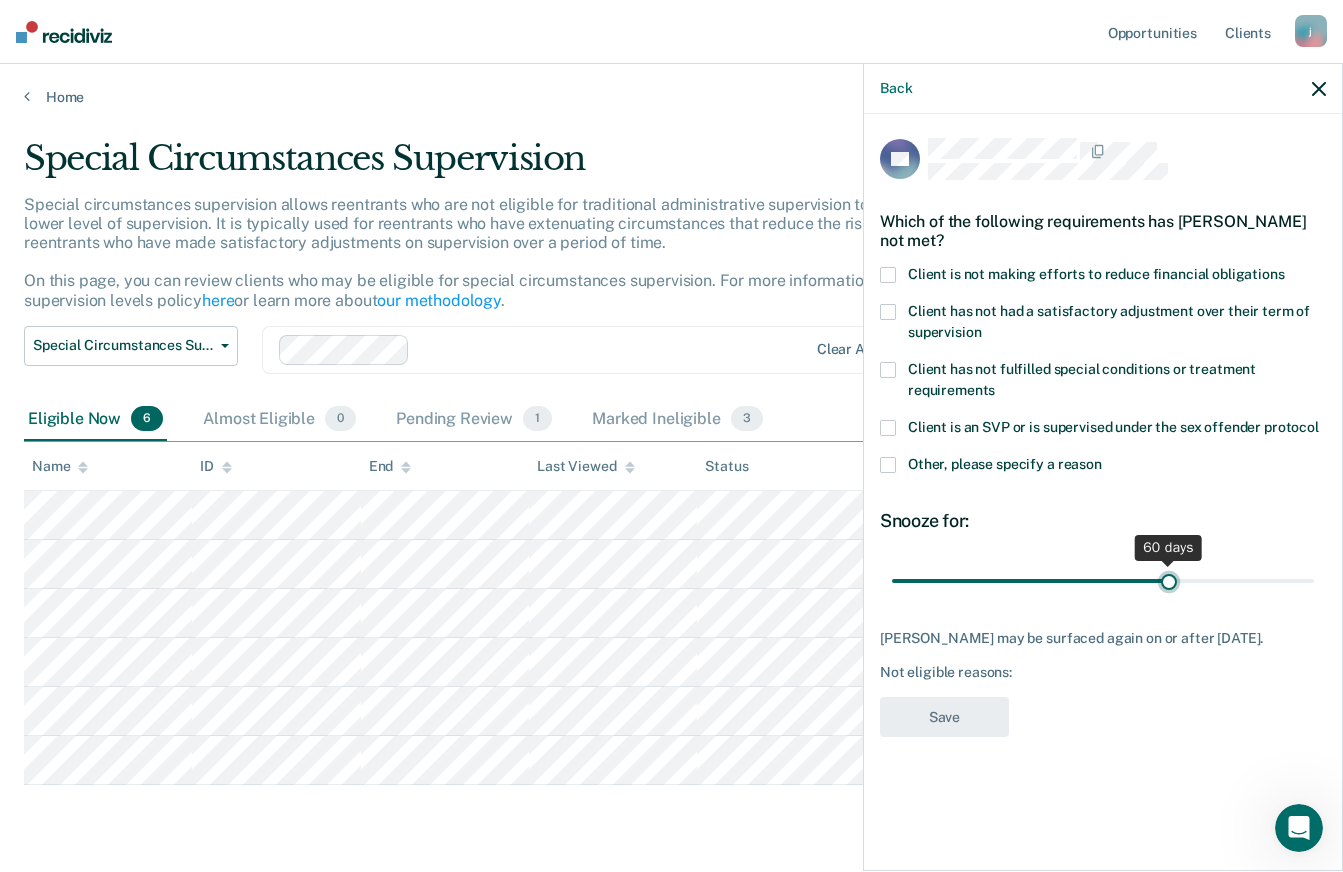 click at bounding box center (1103, 580) 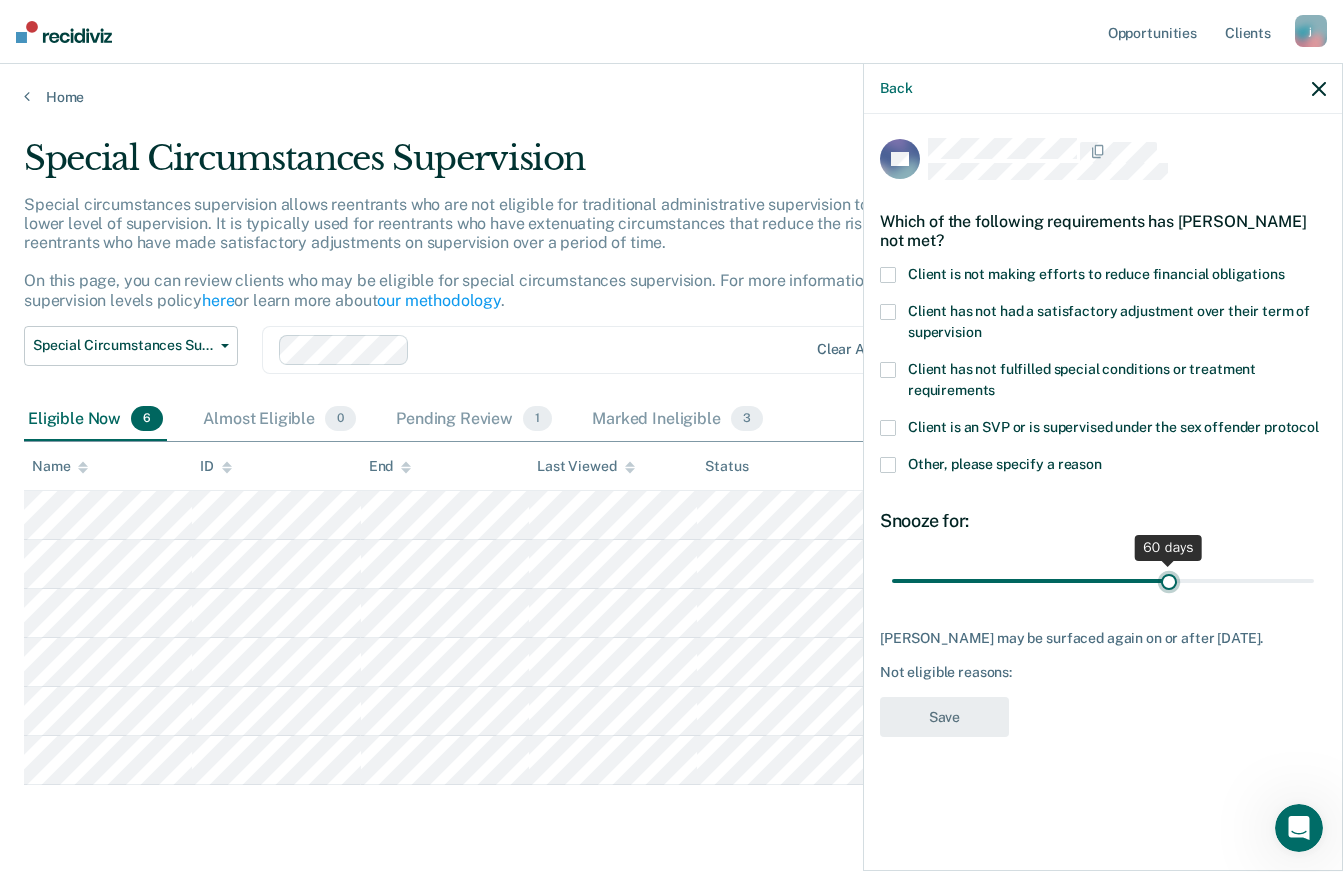 click at bounding box center (1103, 580) 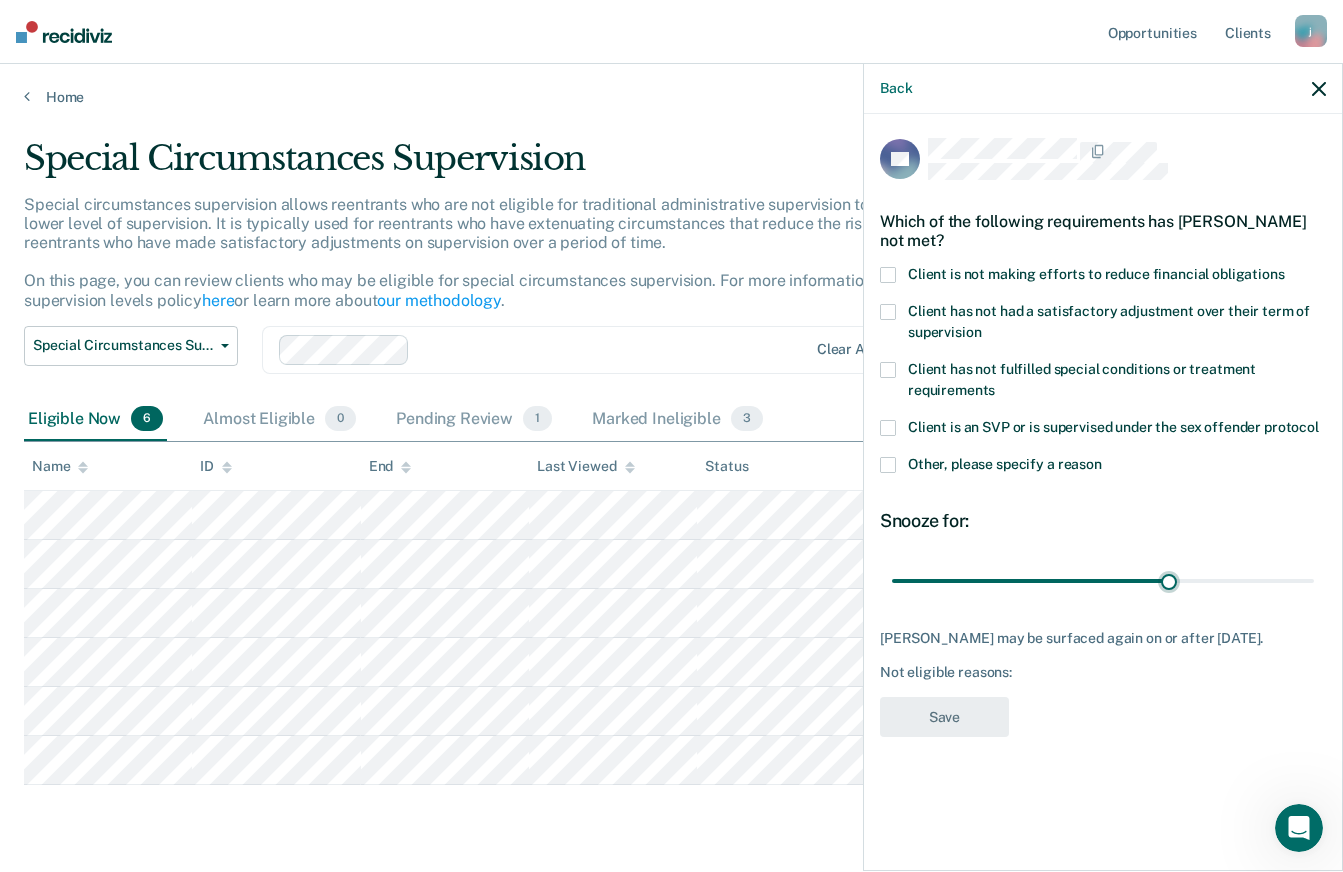 click on "Client is not making efforts to reduce financial obligations" at bounding box center (1103, 277) 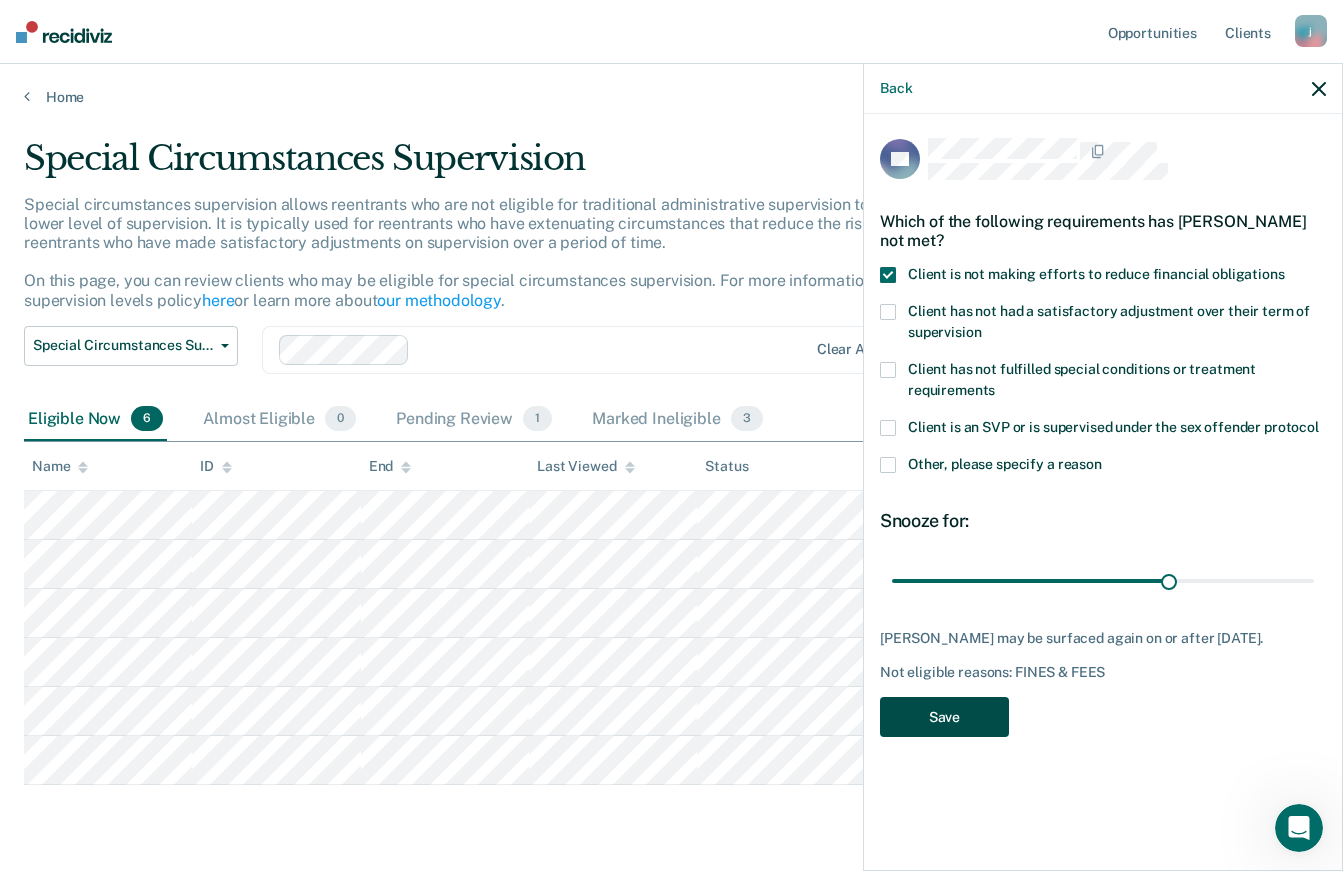 click on "Save" at bounding box center [944, 717] 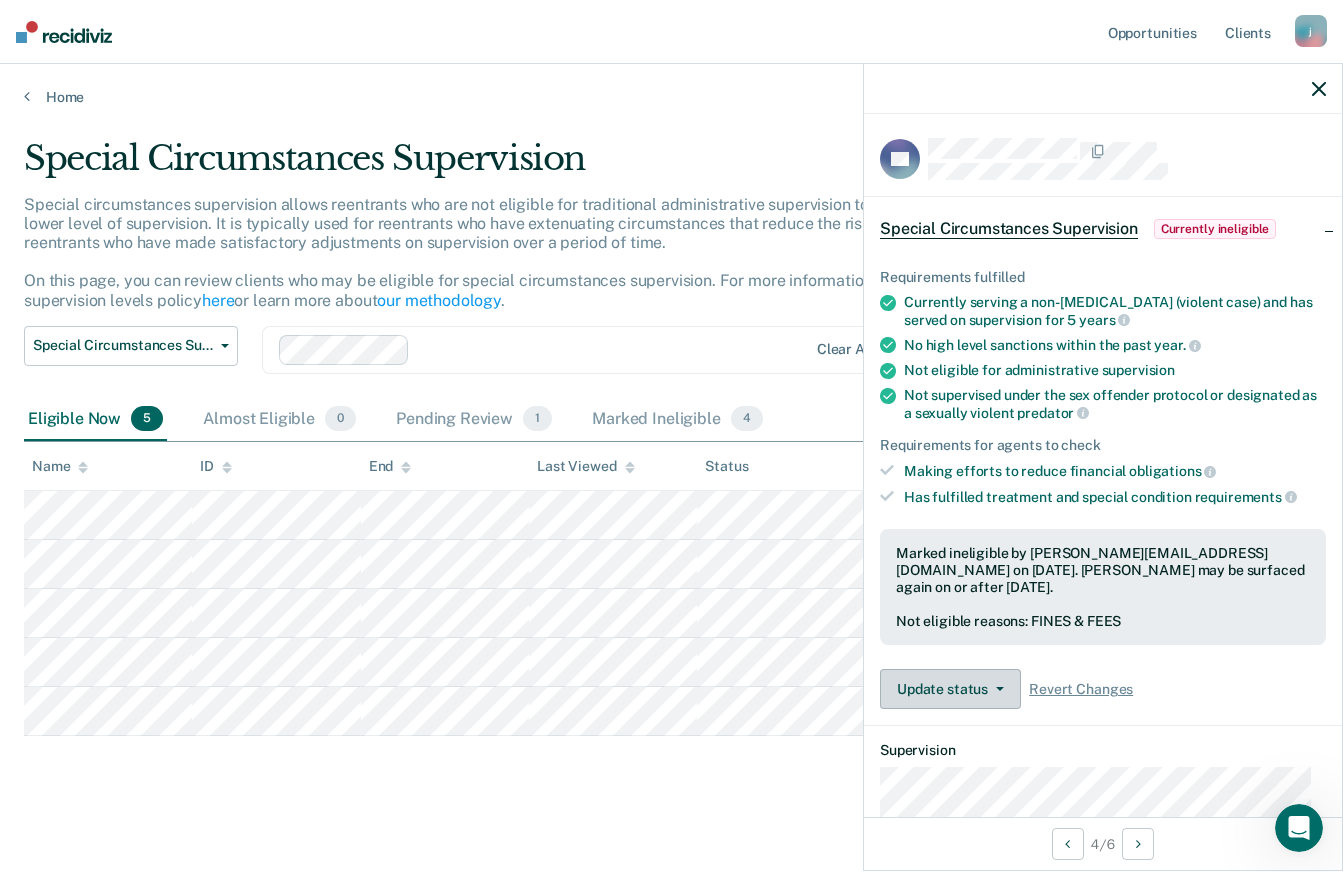 click on "Update status" at bounding box center [950, 689] 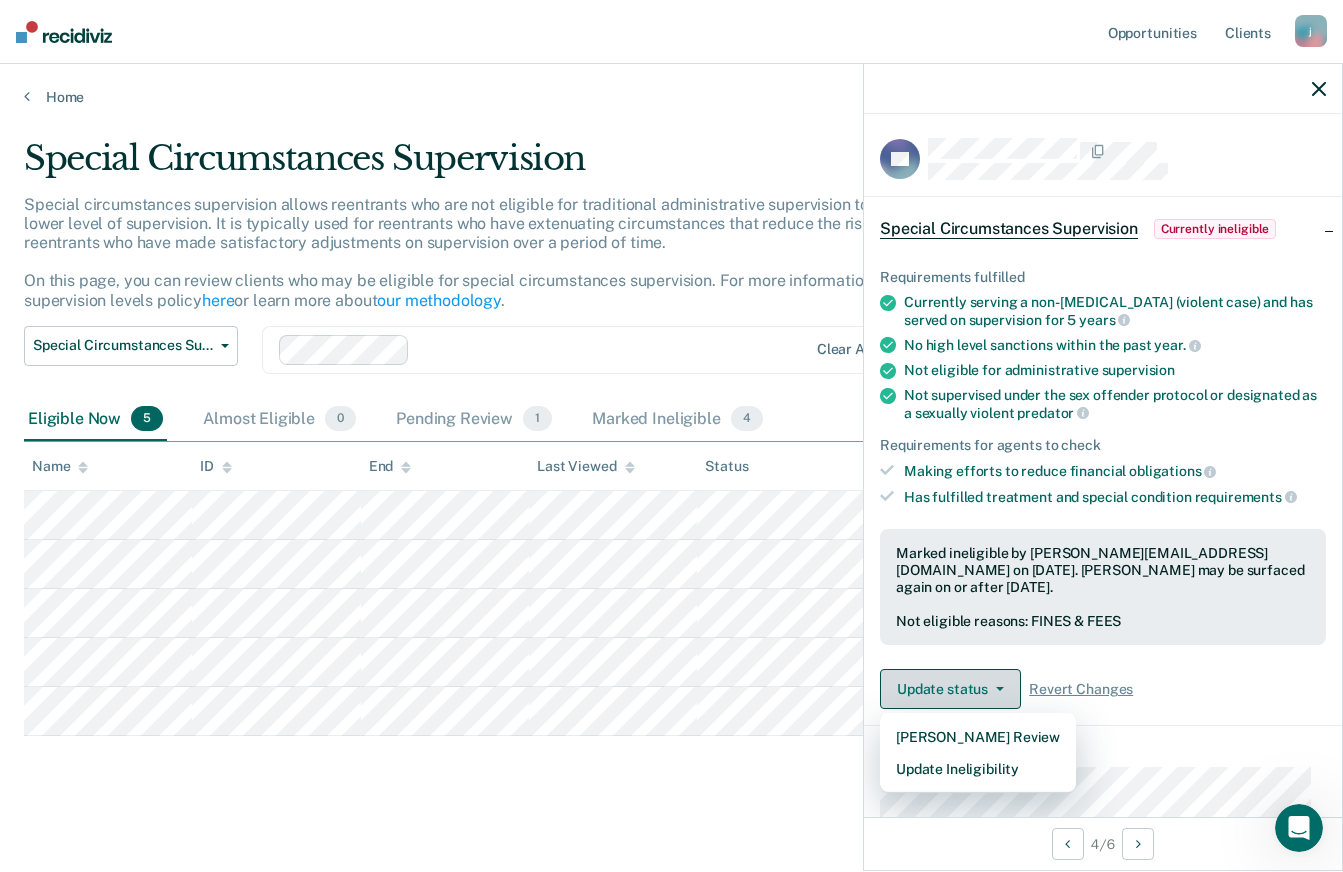 click on "Update status" at bounding box center (950, 689) 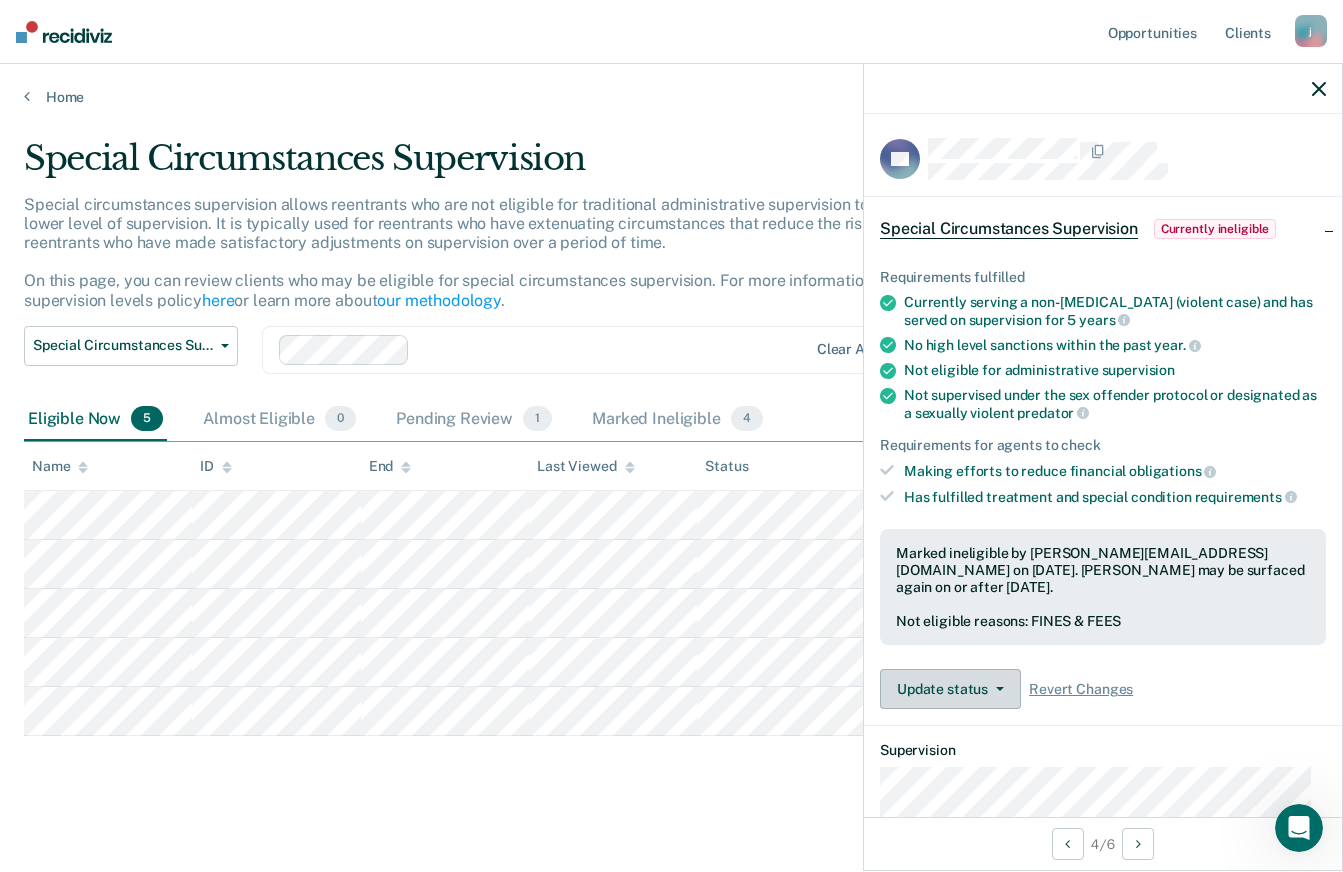 click on "Update status" at bounding box center (950, 689) 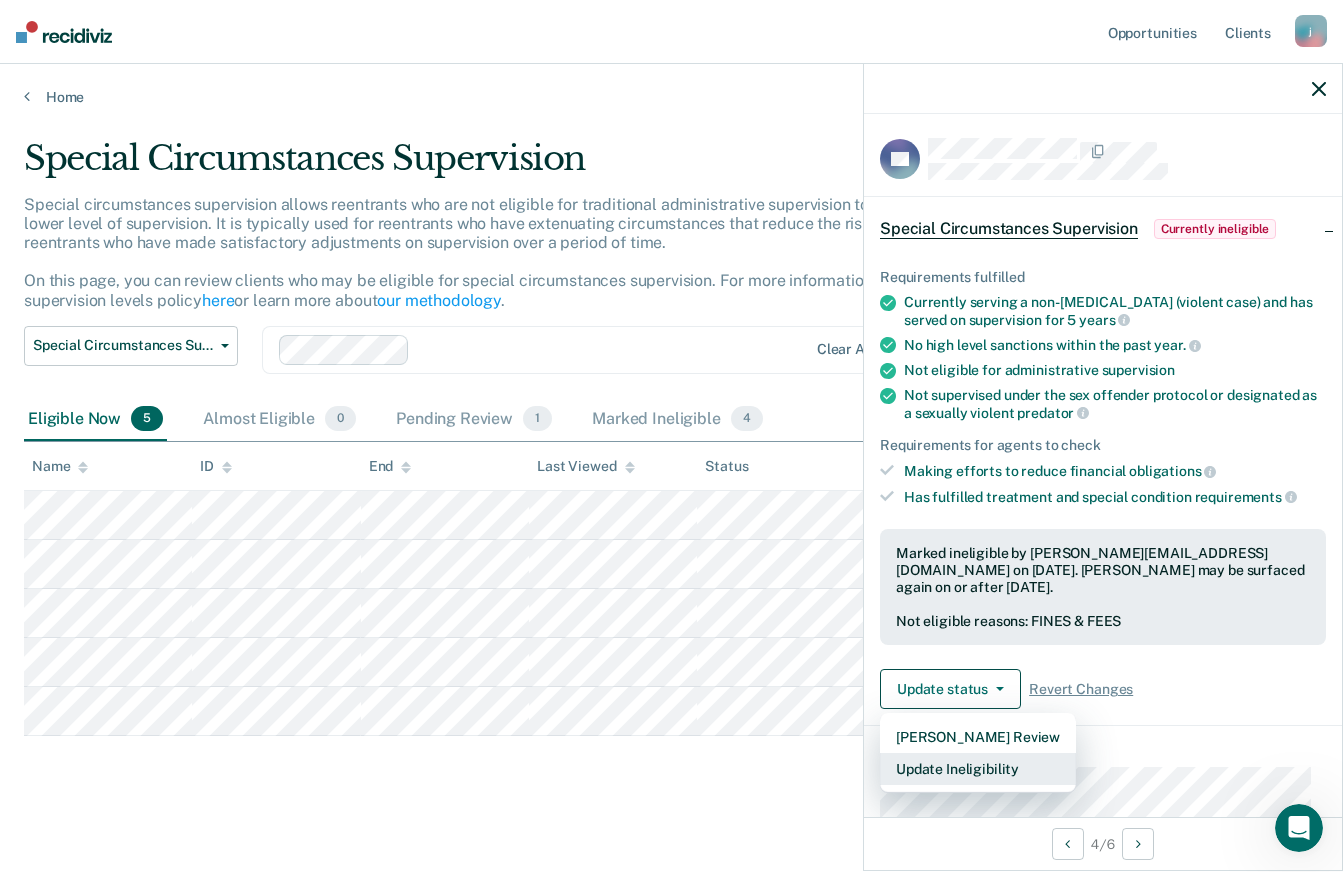 click on "Update Ineligibility" at bounding box center (978, 769) 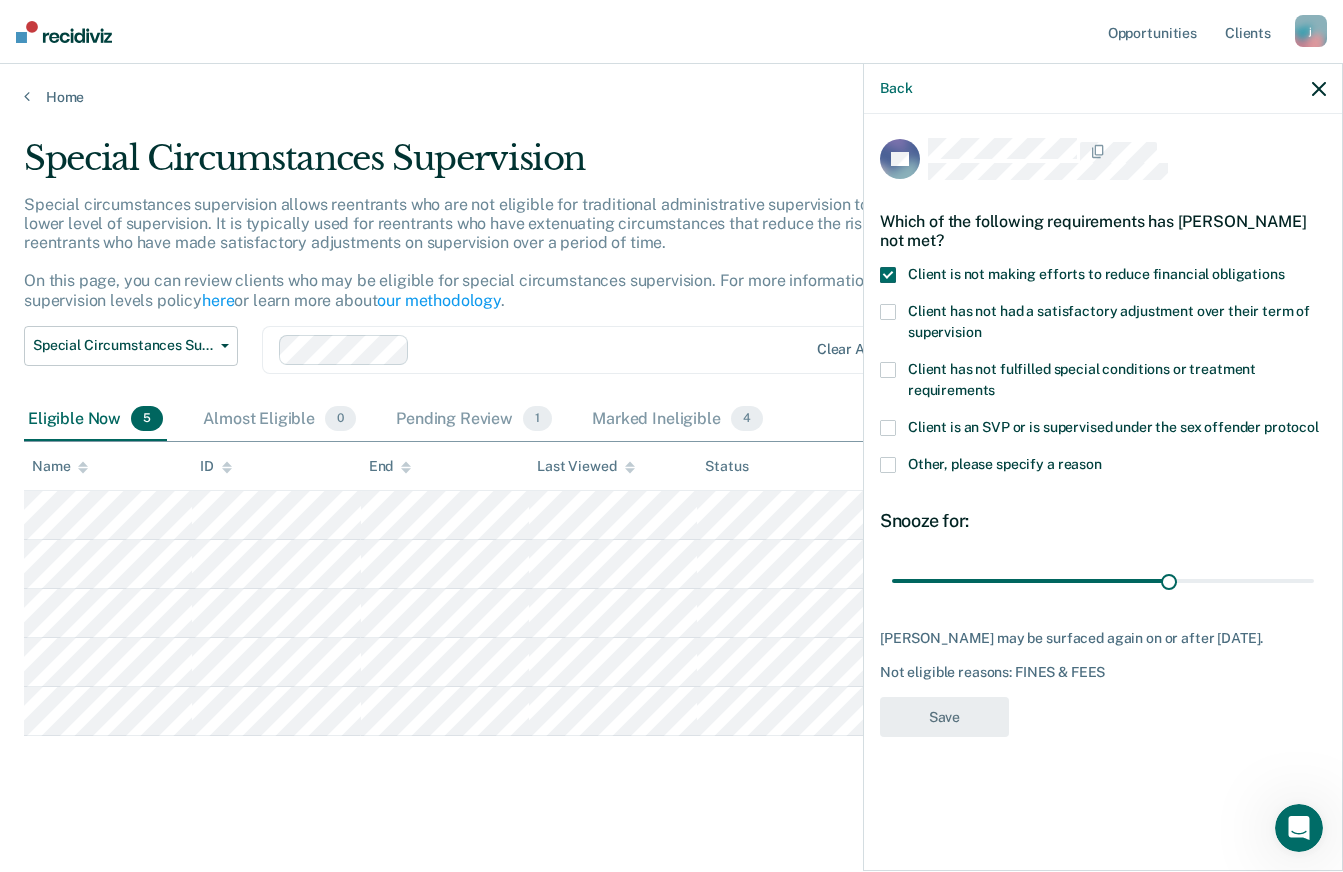 click 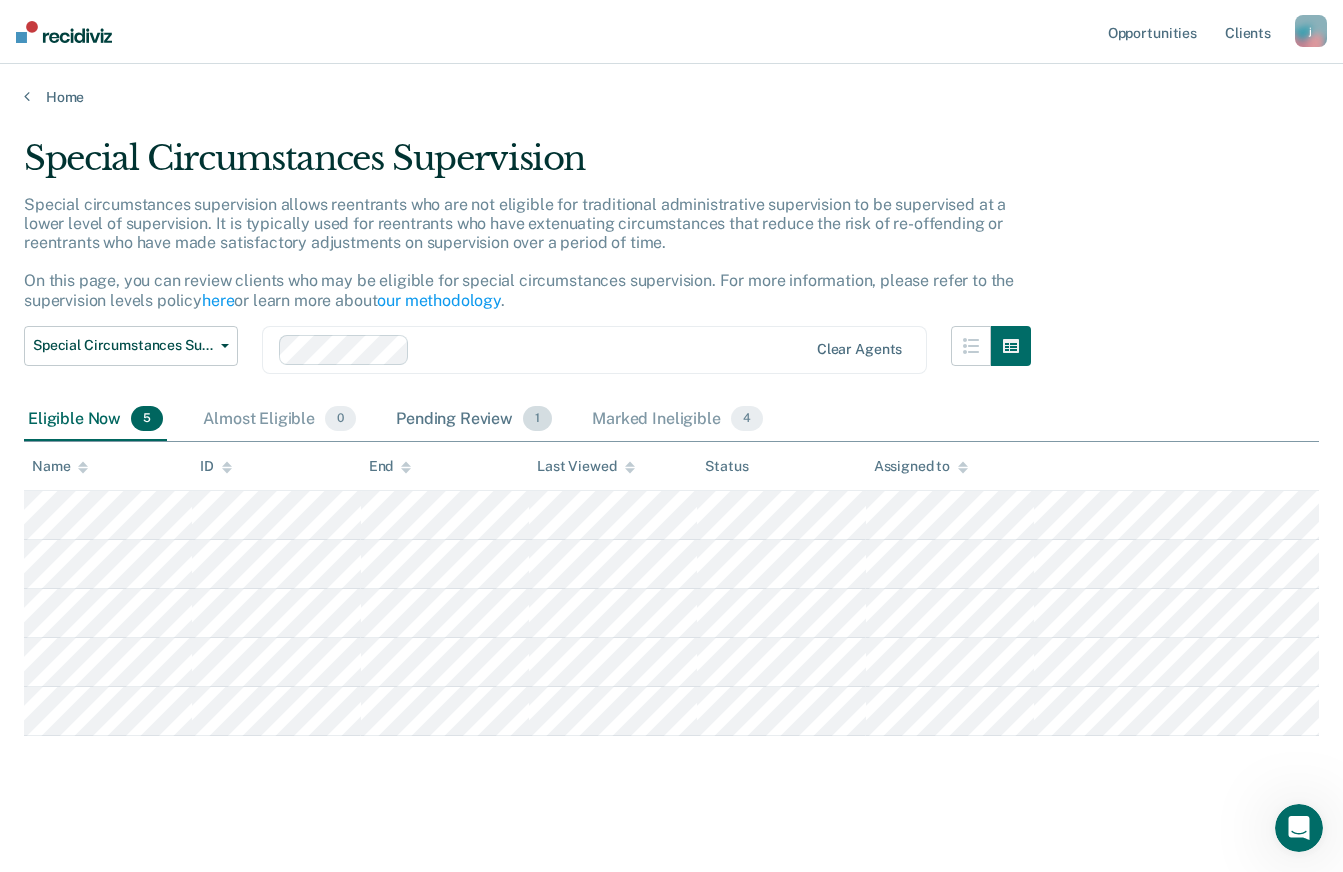click on "Pending Review 1" at bounding box center (474, 420) 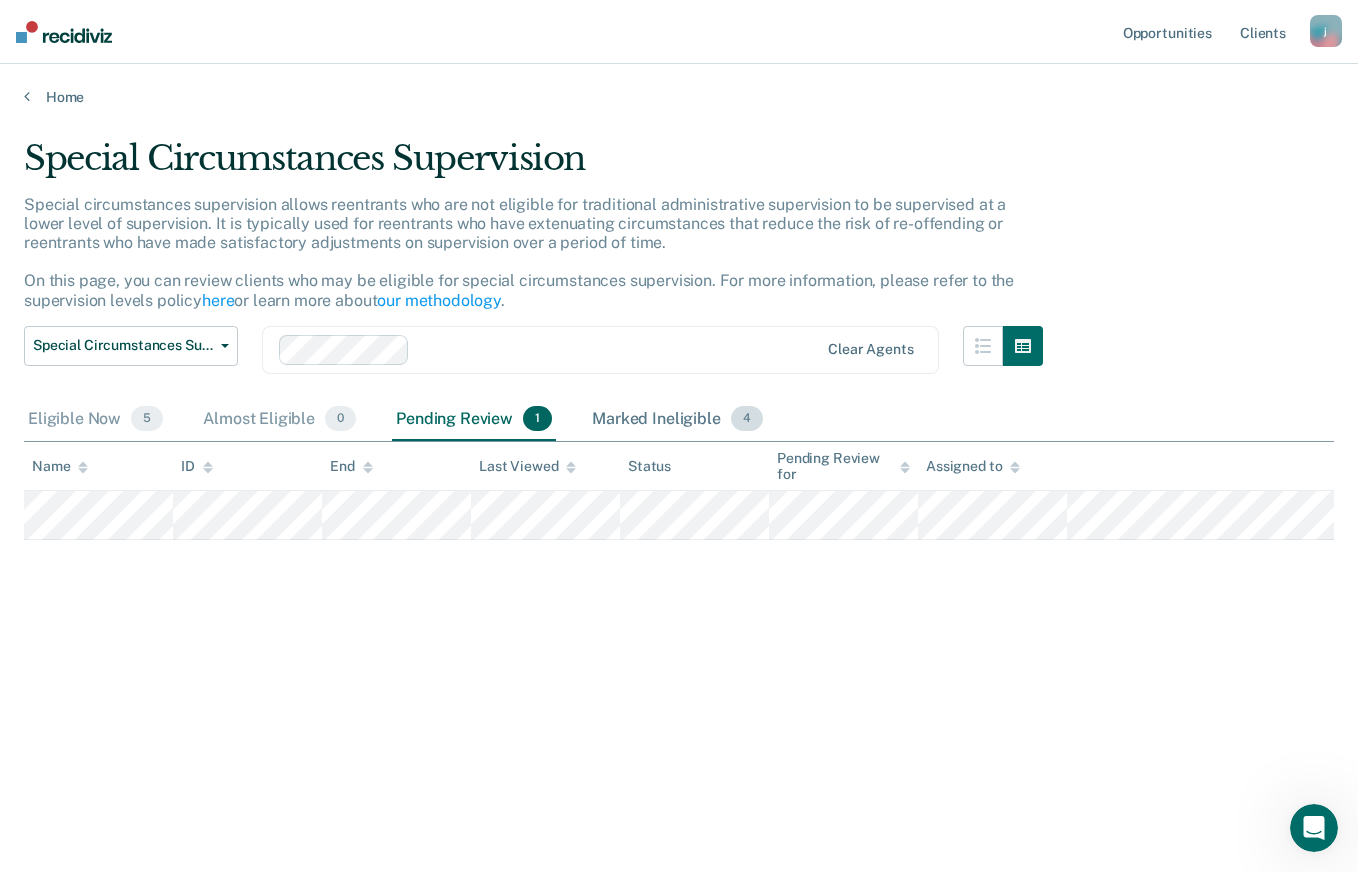 click on "Marked Ineligible 4" at bounding box center [677, 420] 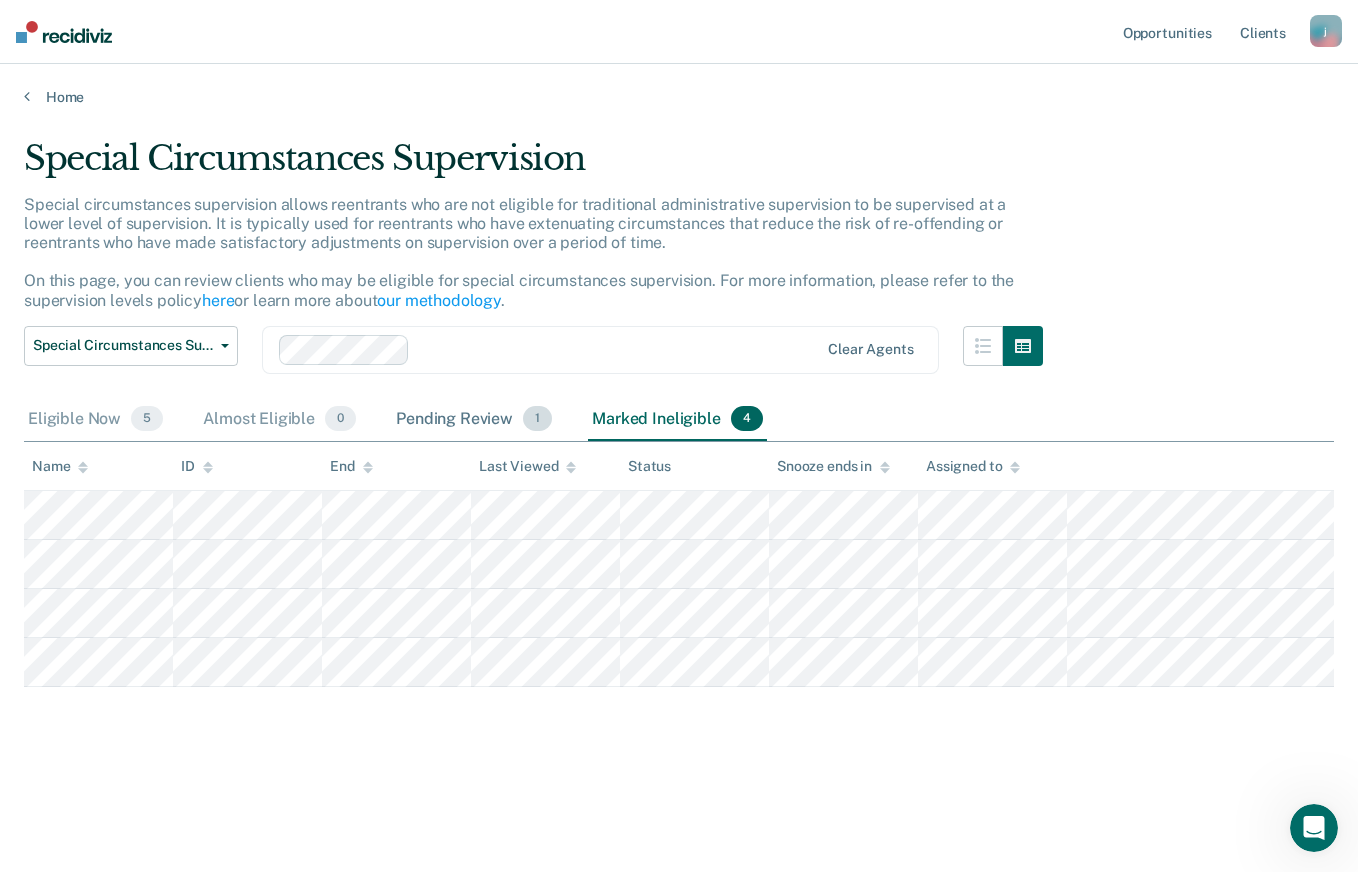 click on "Pending Review 1" at bounding box center [474, 420] 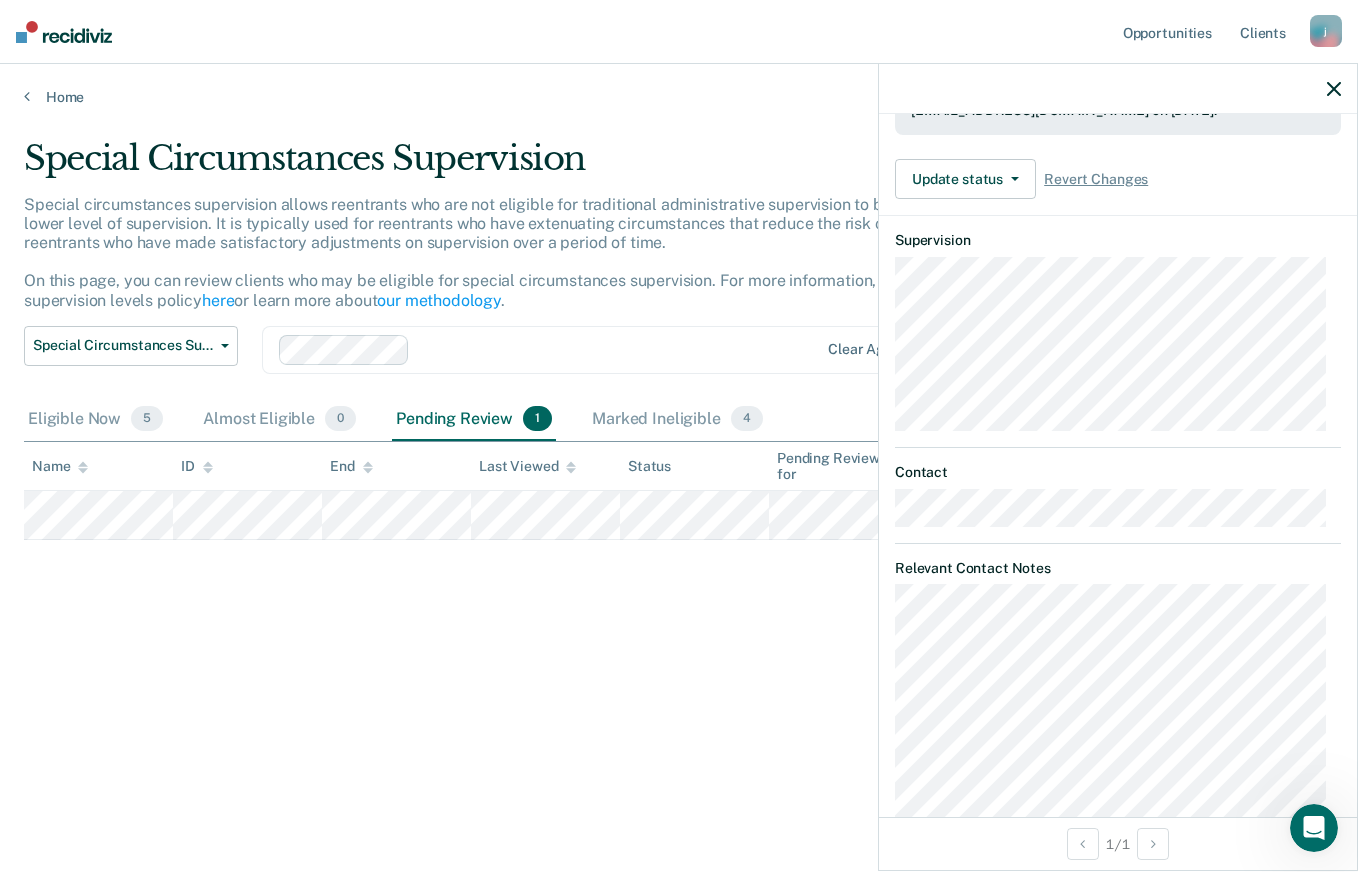 scroll, scrollTop: 0, scrollLeft: 0, axis: both 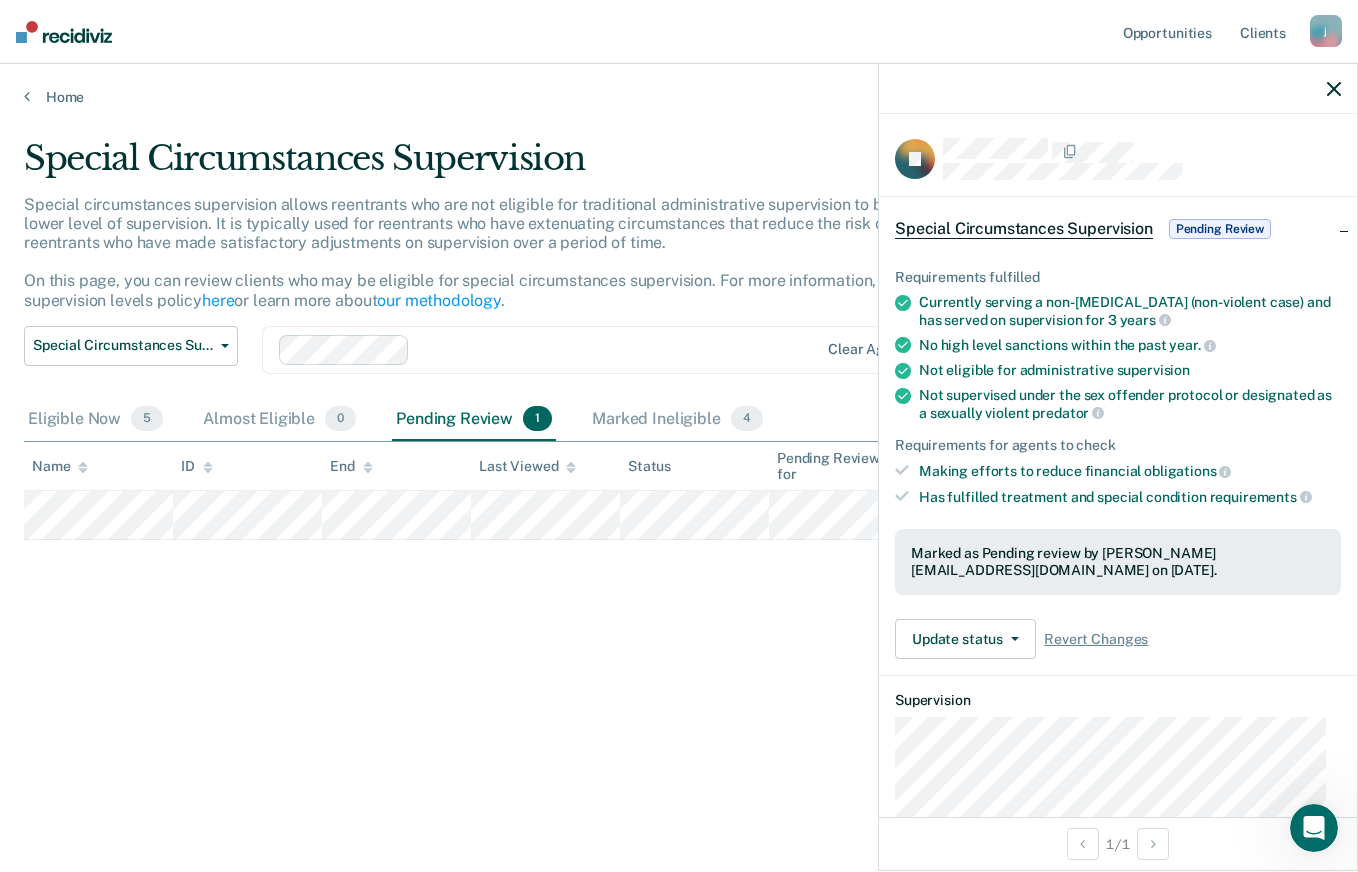 click on "Special Circumstances Supervision Pending Review" at bounding box center (1118, 229) 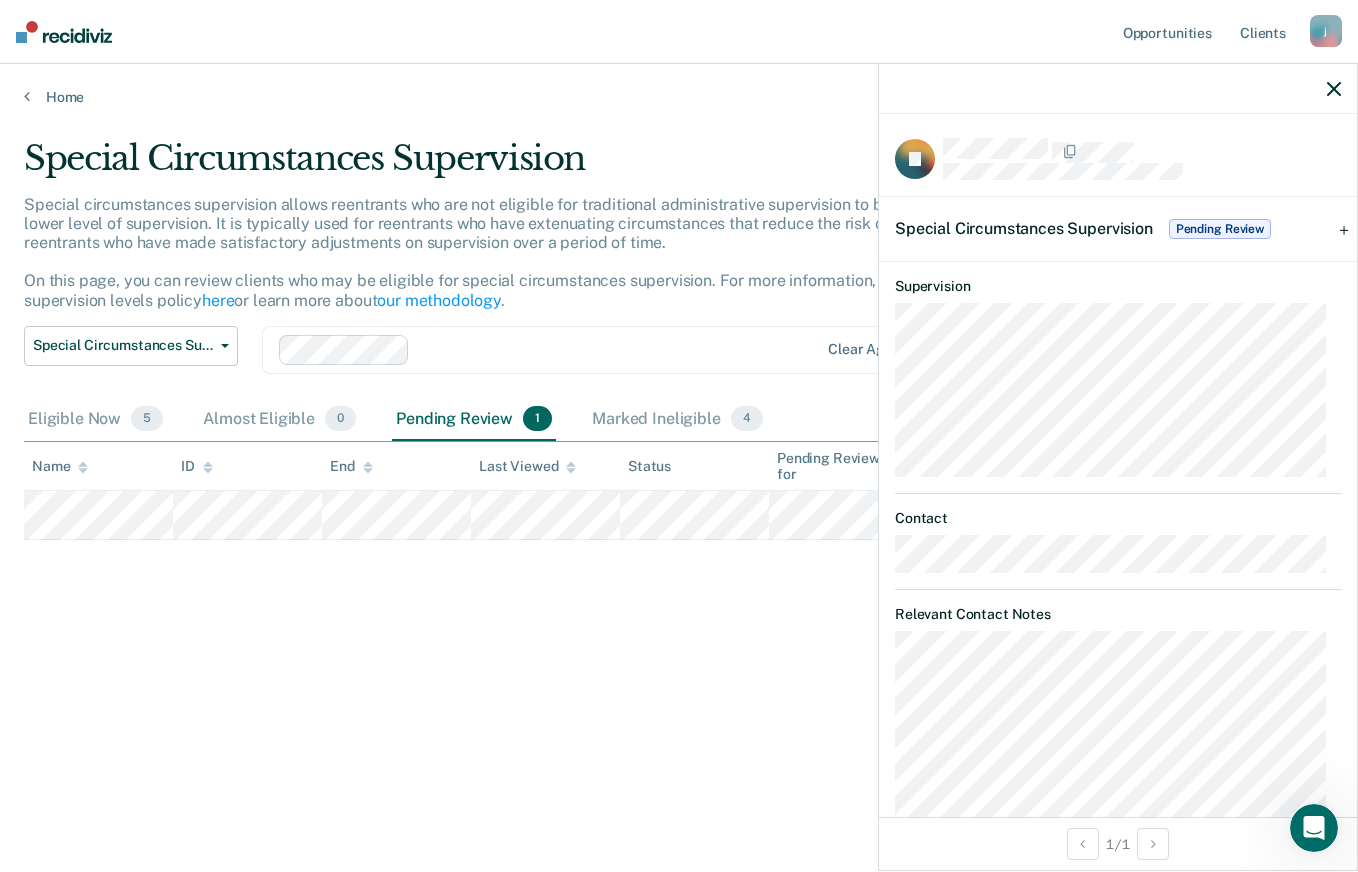 click on "Special Circumstances Supervision Pending Review" at bounding box center (1118, 229) 